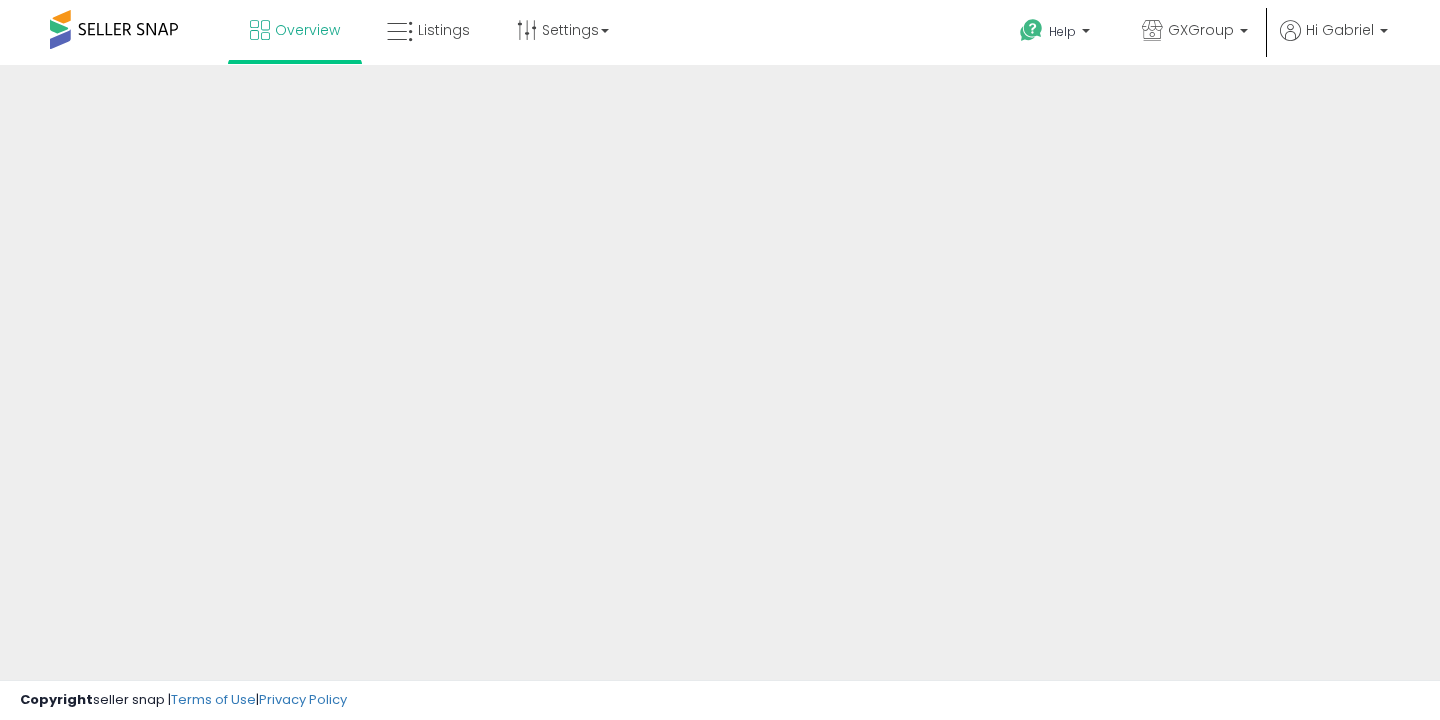 scroll, scrollTop: 0, scrollLeft: 0, axis: both 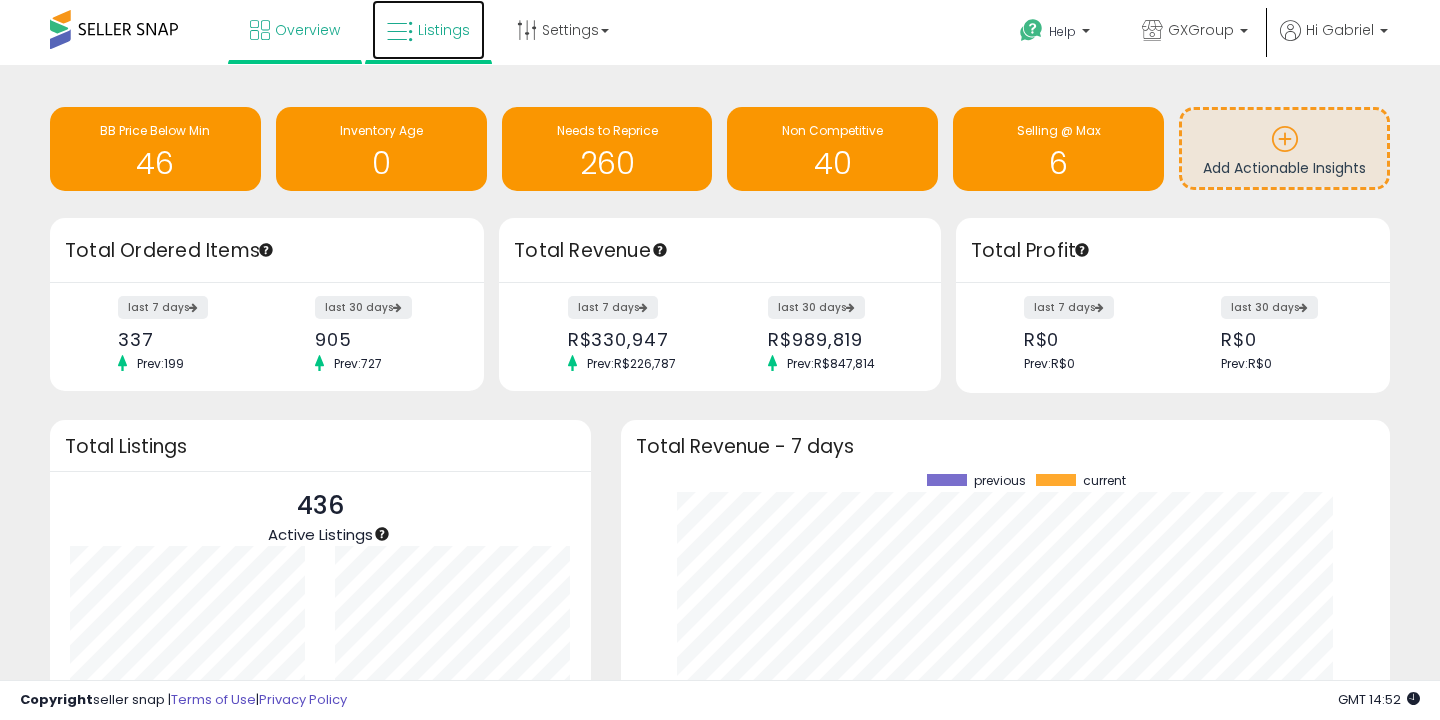 click on "Listings" at bounding box center [444, 30] 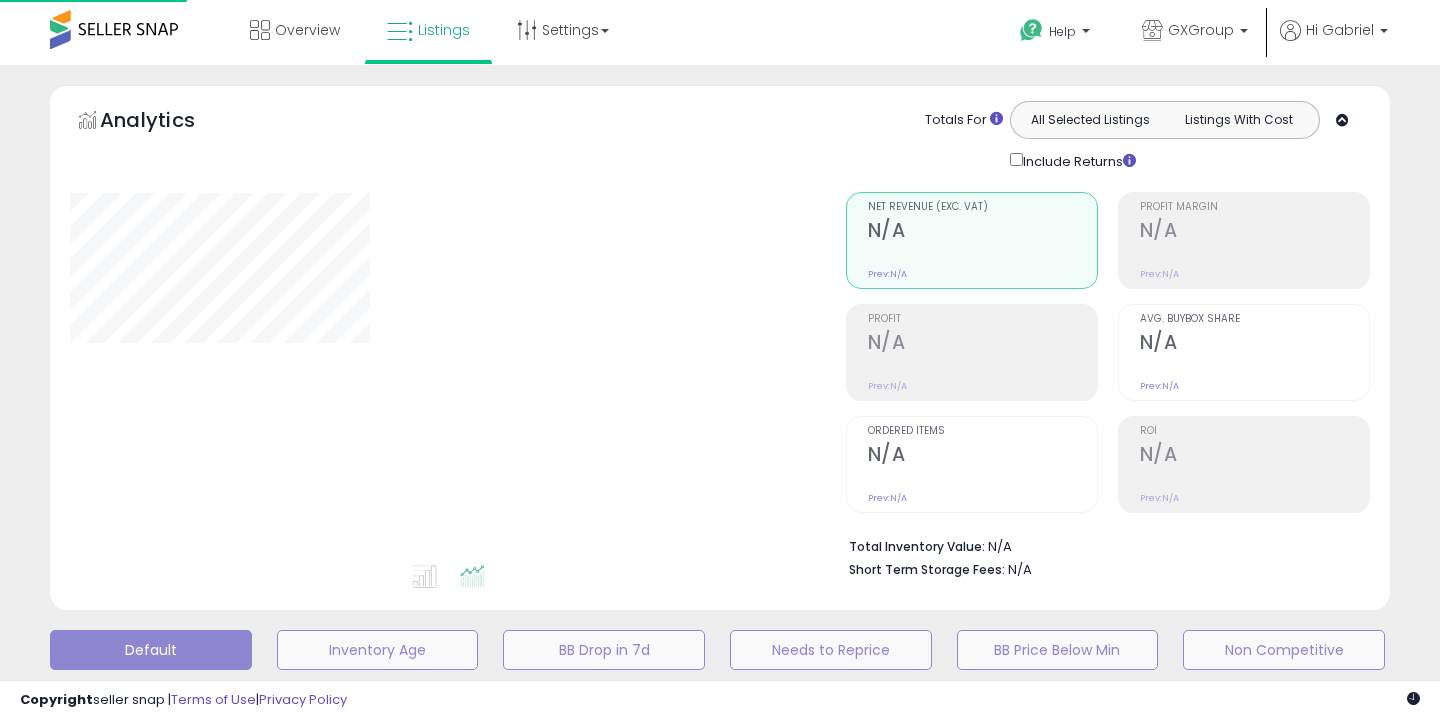 scroll, scrollTop: 0, scrollLeft: 0, axis: both 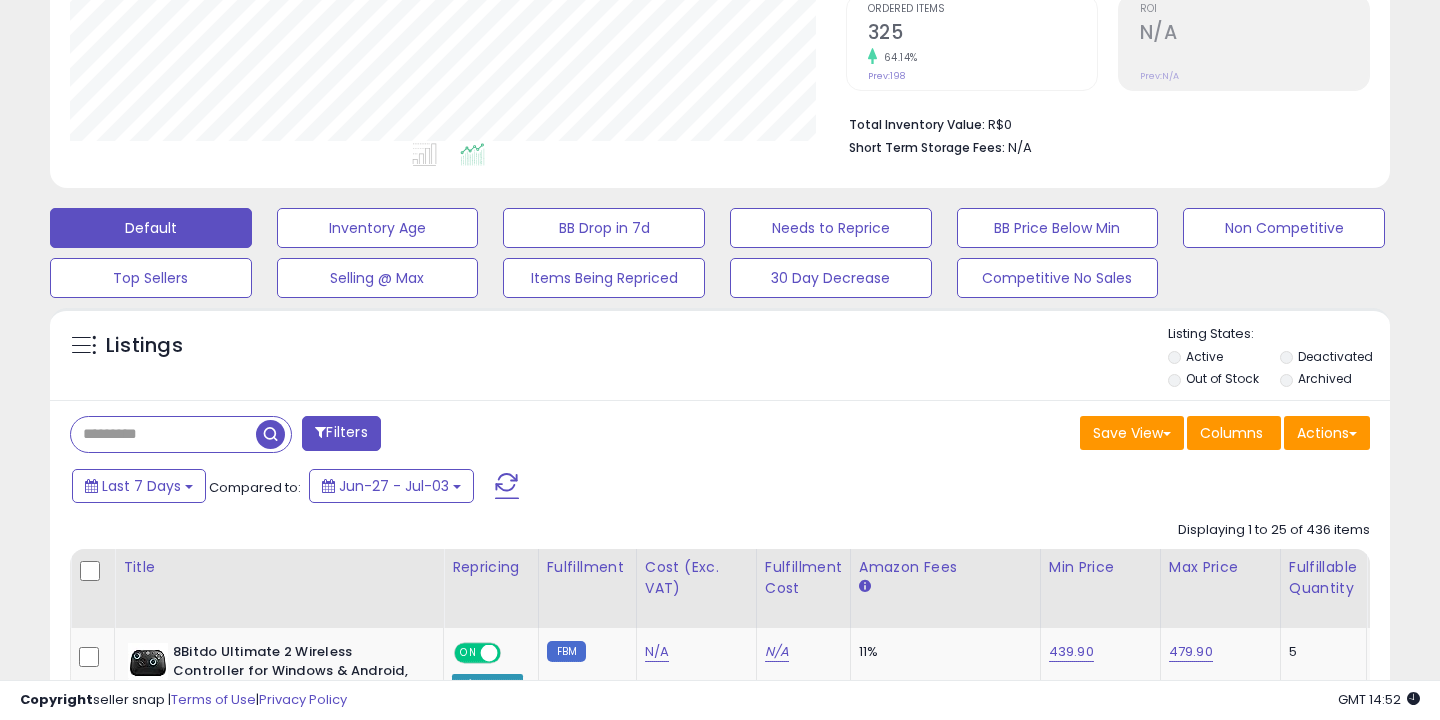 click at bounding box center [163, 434] 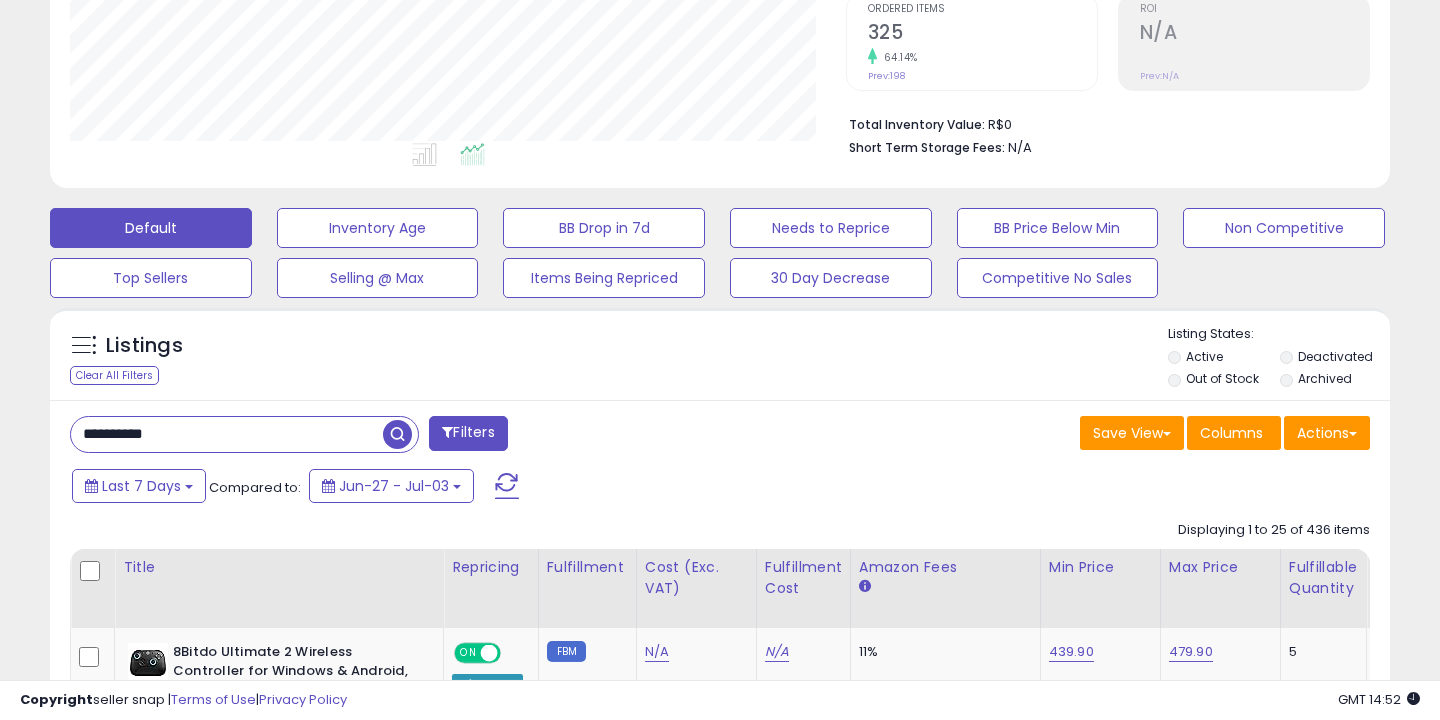 type on "**********" 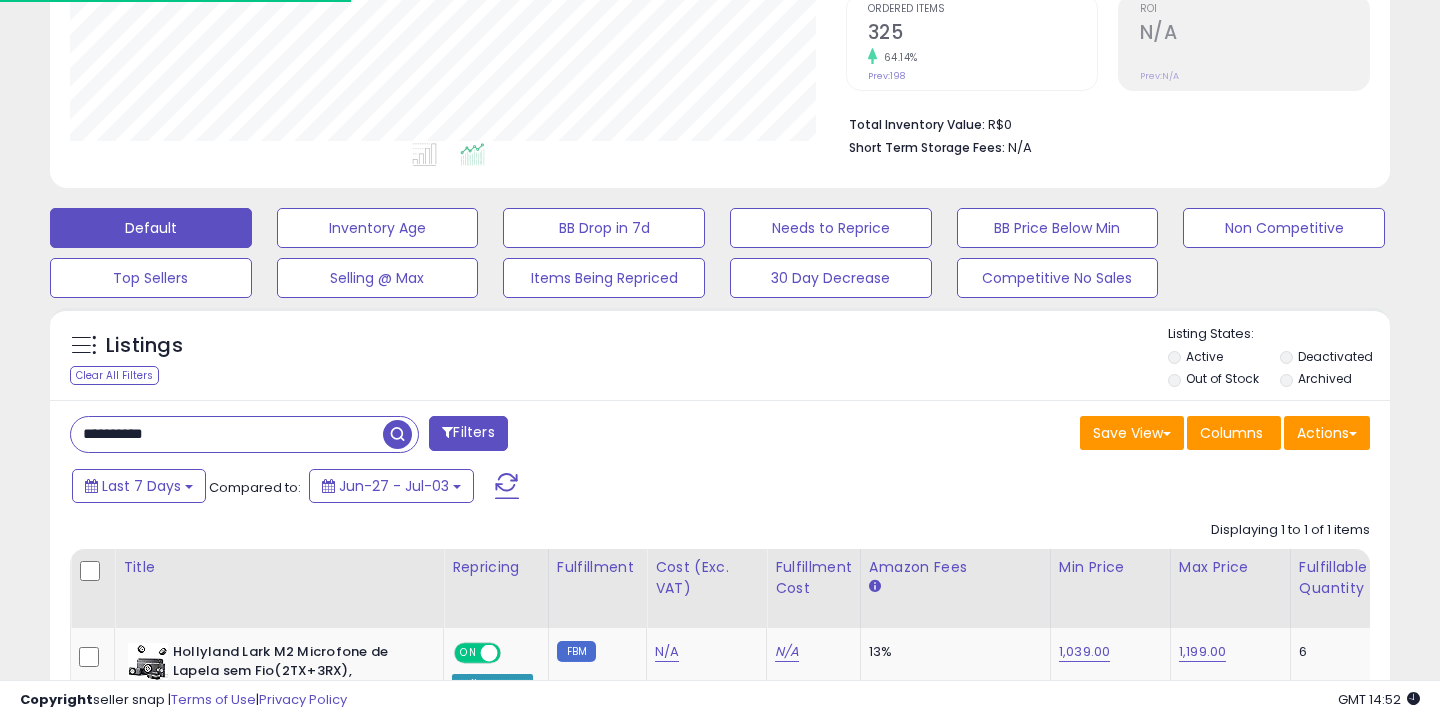 click at bounding box center [397, 434] 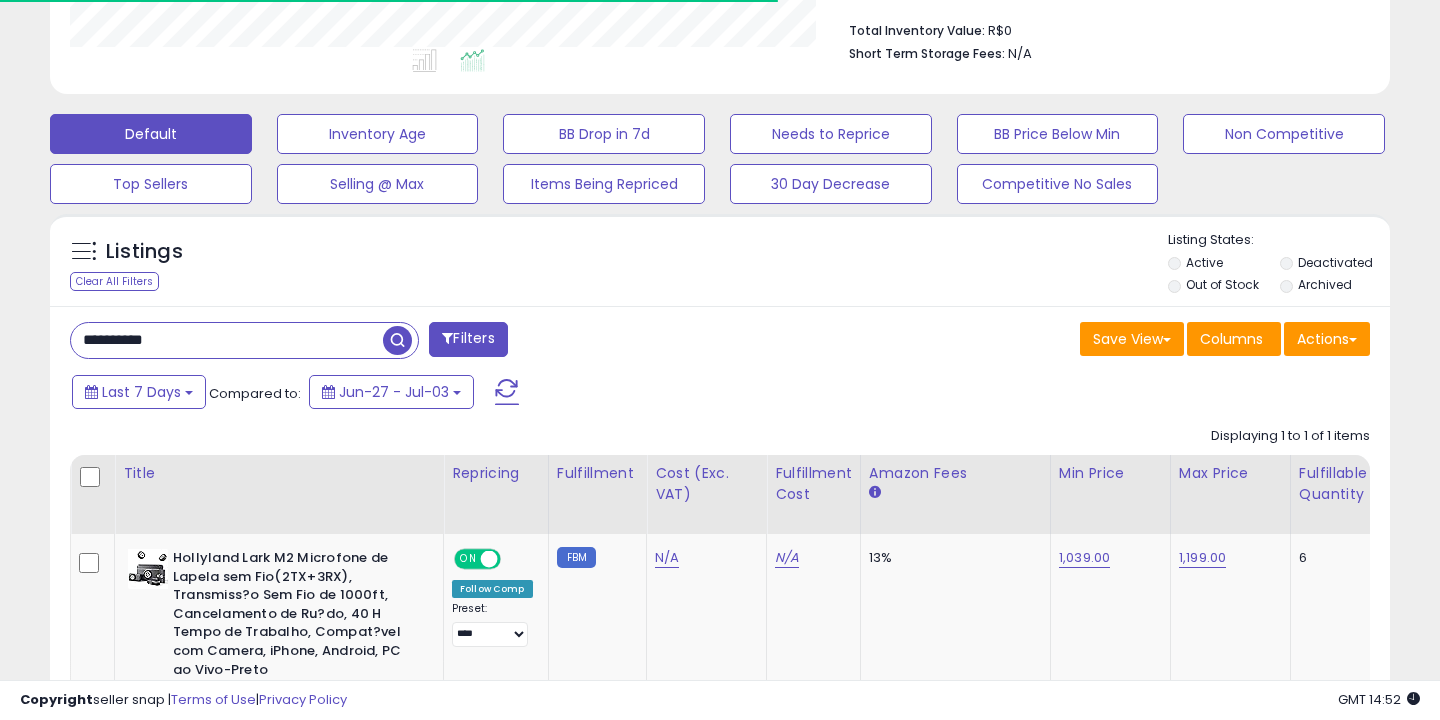 scroll, scrollTop: 638, scrollLeft: 0, axis: vertical 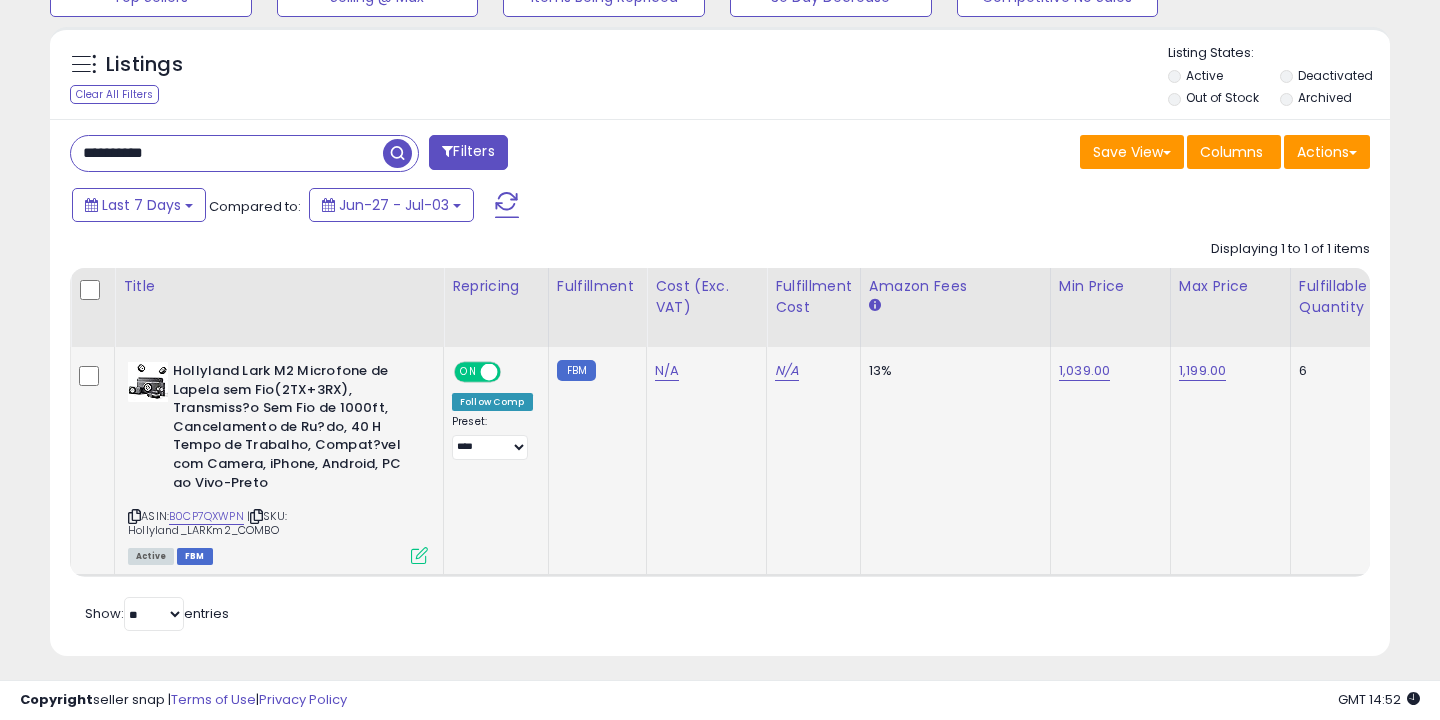 click at bounding box center (419, 555) 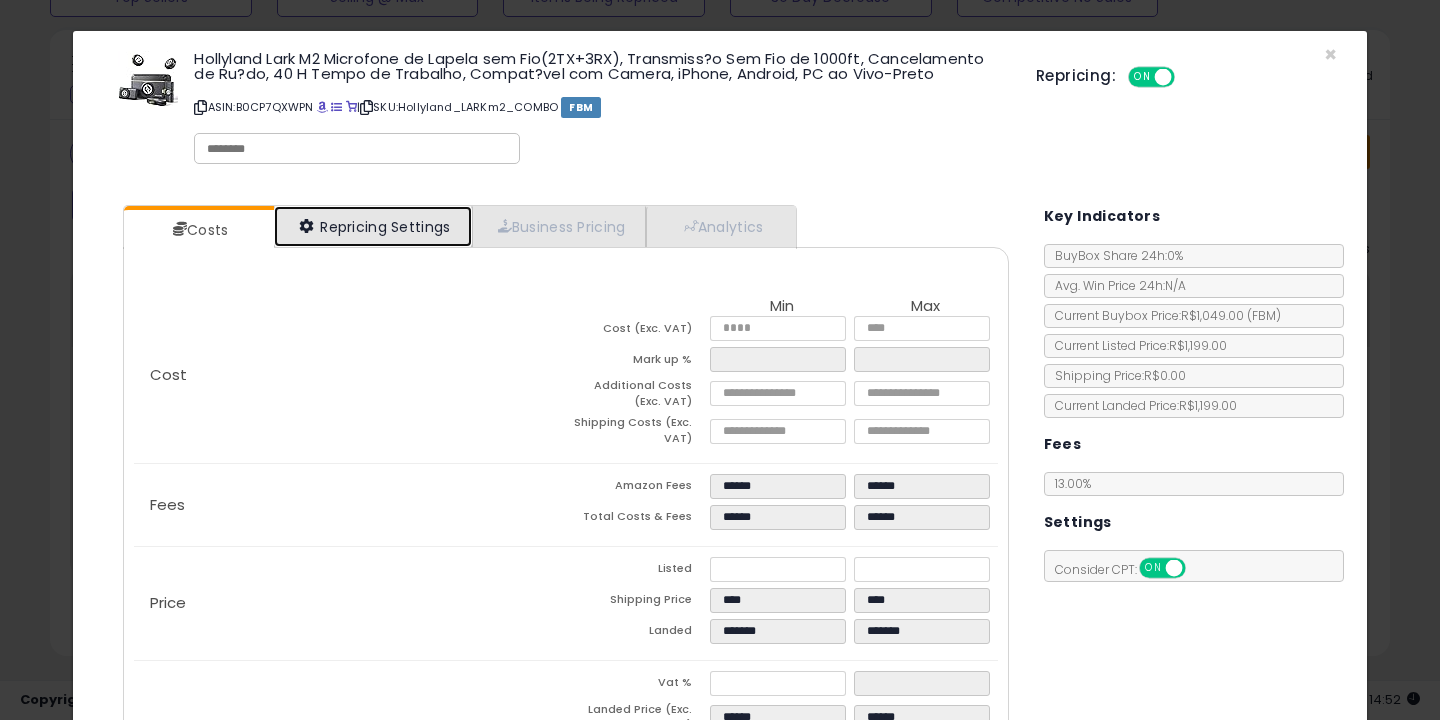 click on "Repricing Settings" at bounding box center [373, 226] 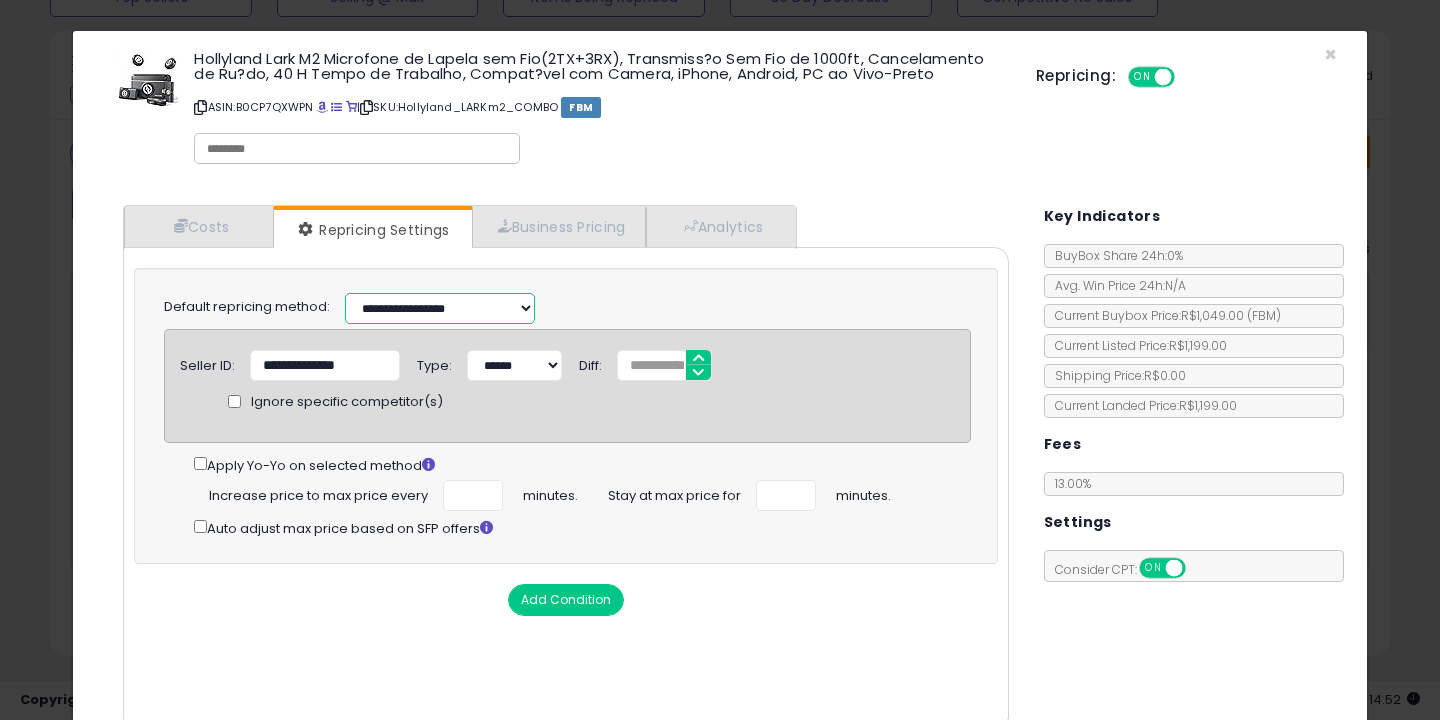 click on "**********" at bounding box center (440, 308) 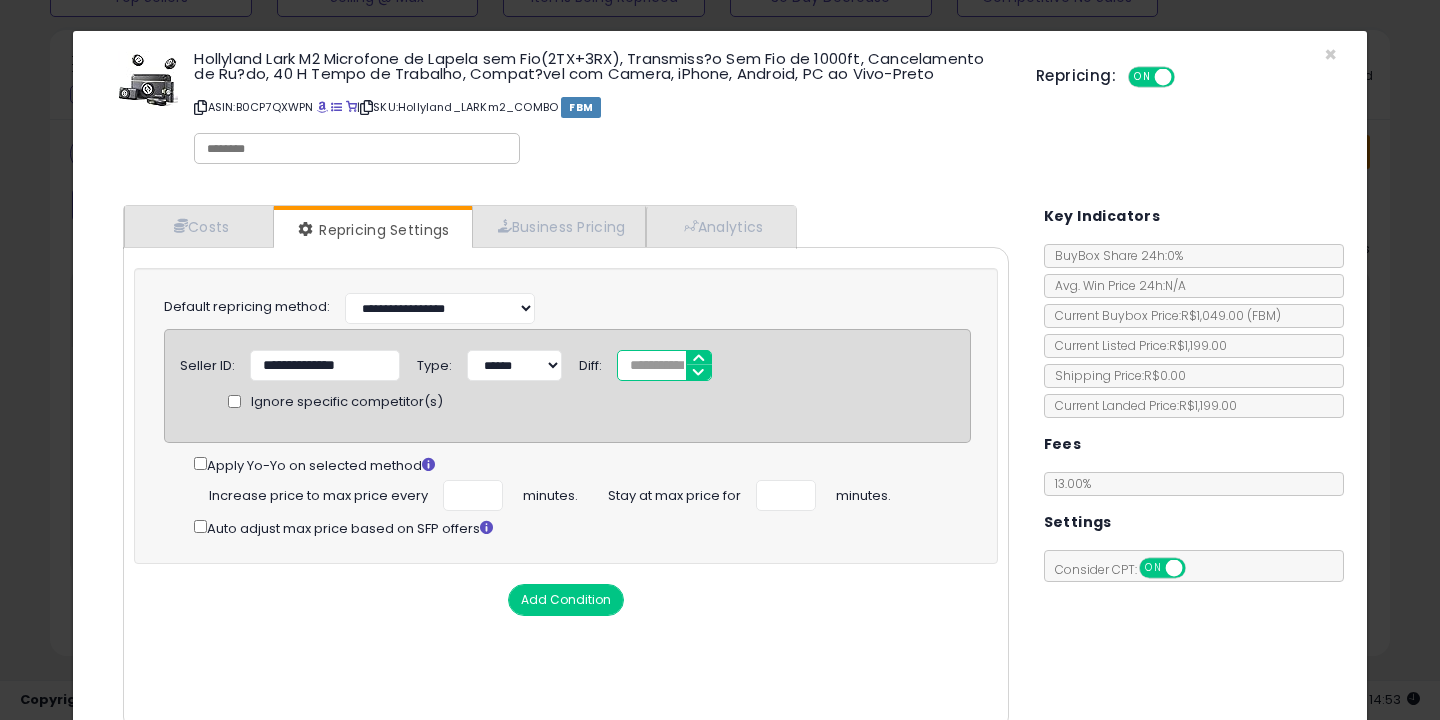 click on "*****" at bounding box center [664, 365] 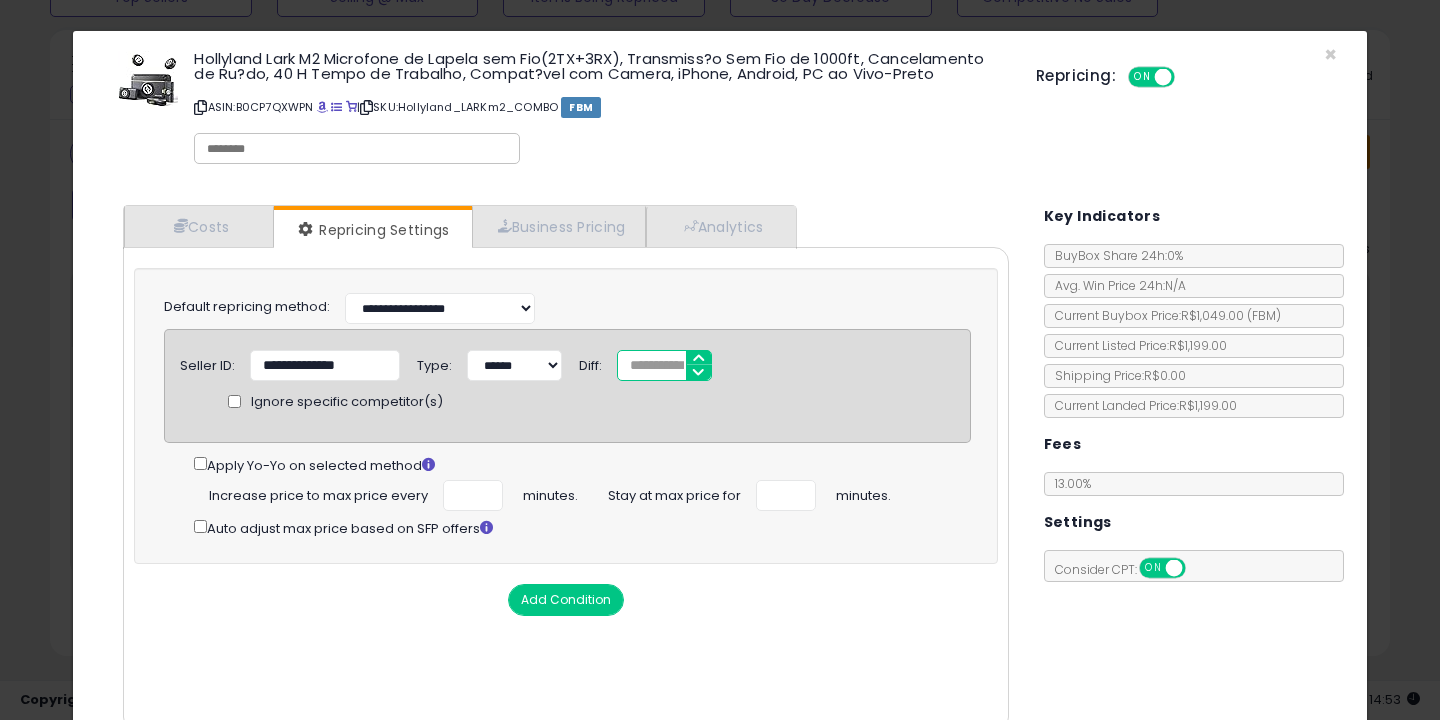 type on "**" 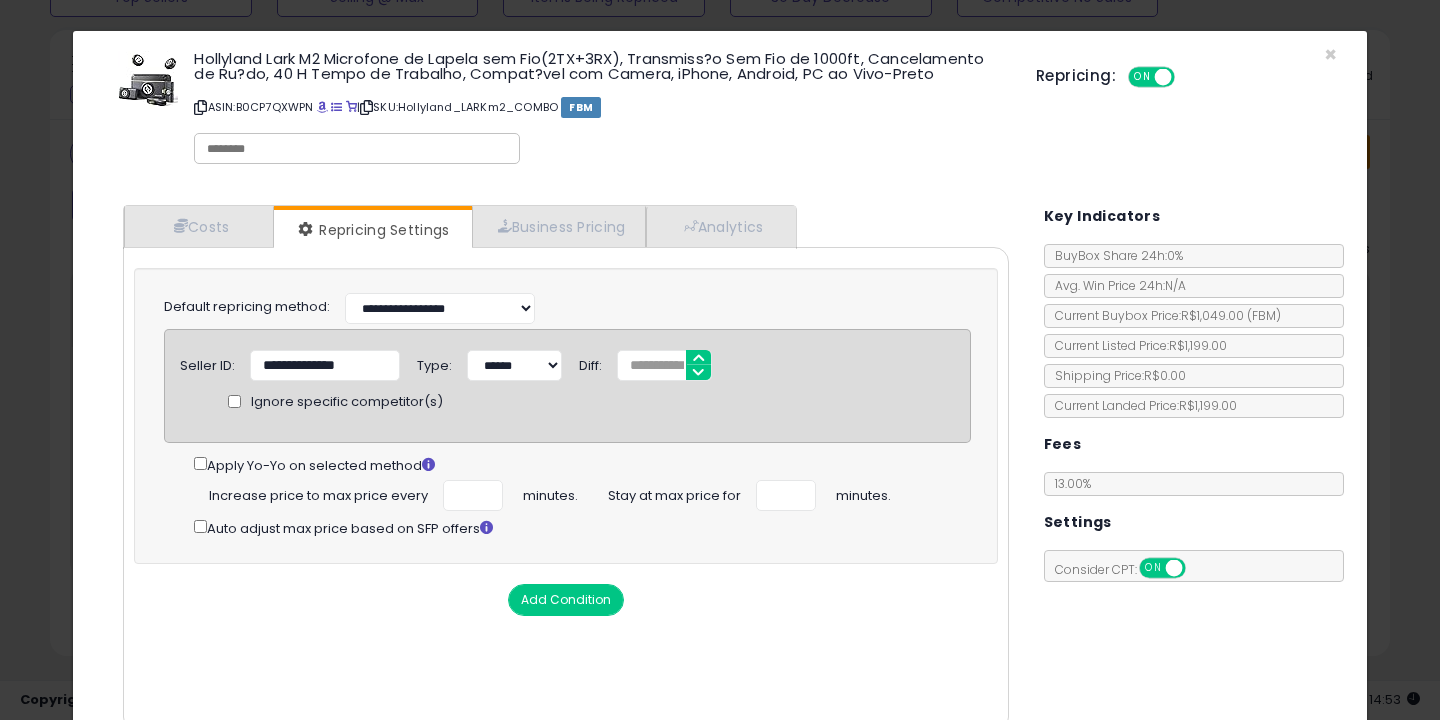 click on "**********" at bounding box center (599, 306) 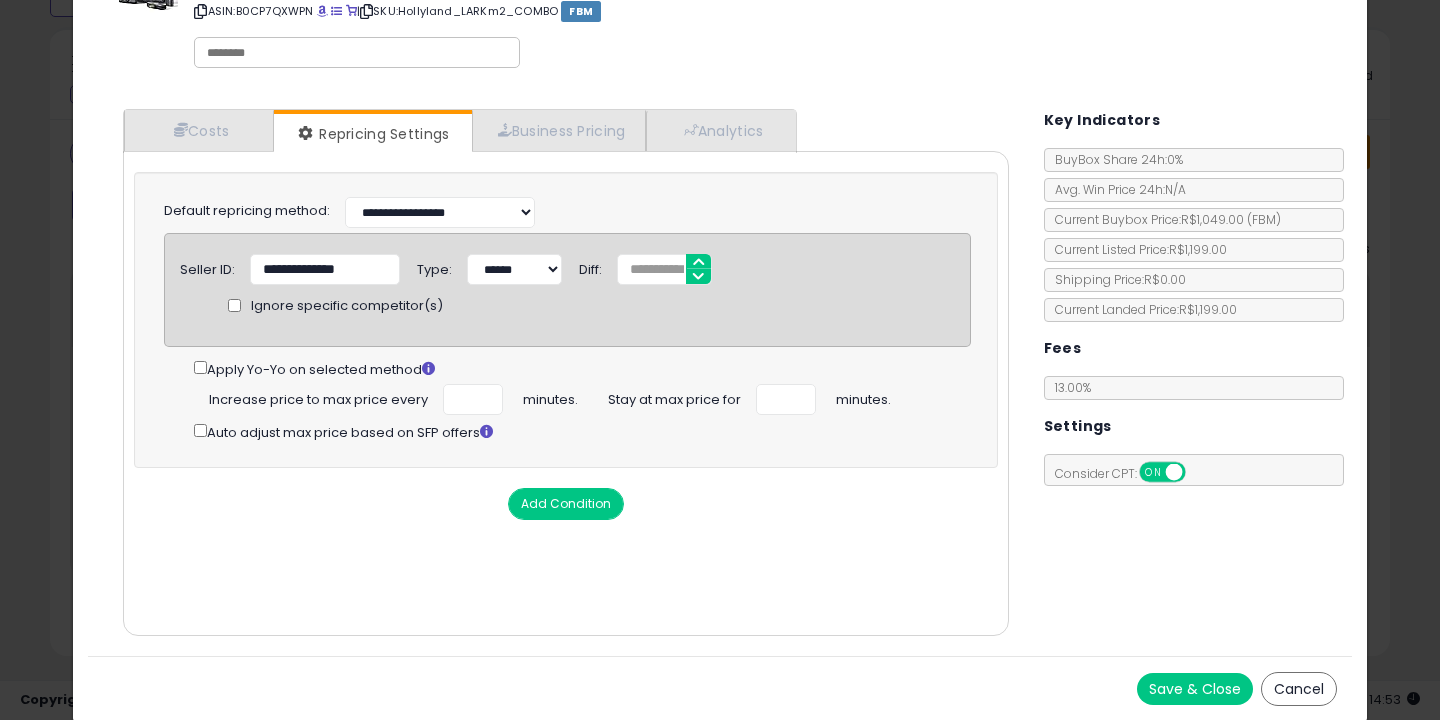click on "Save & Close" at bounding box center [1195, 689] 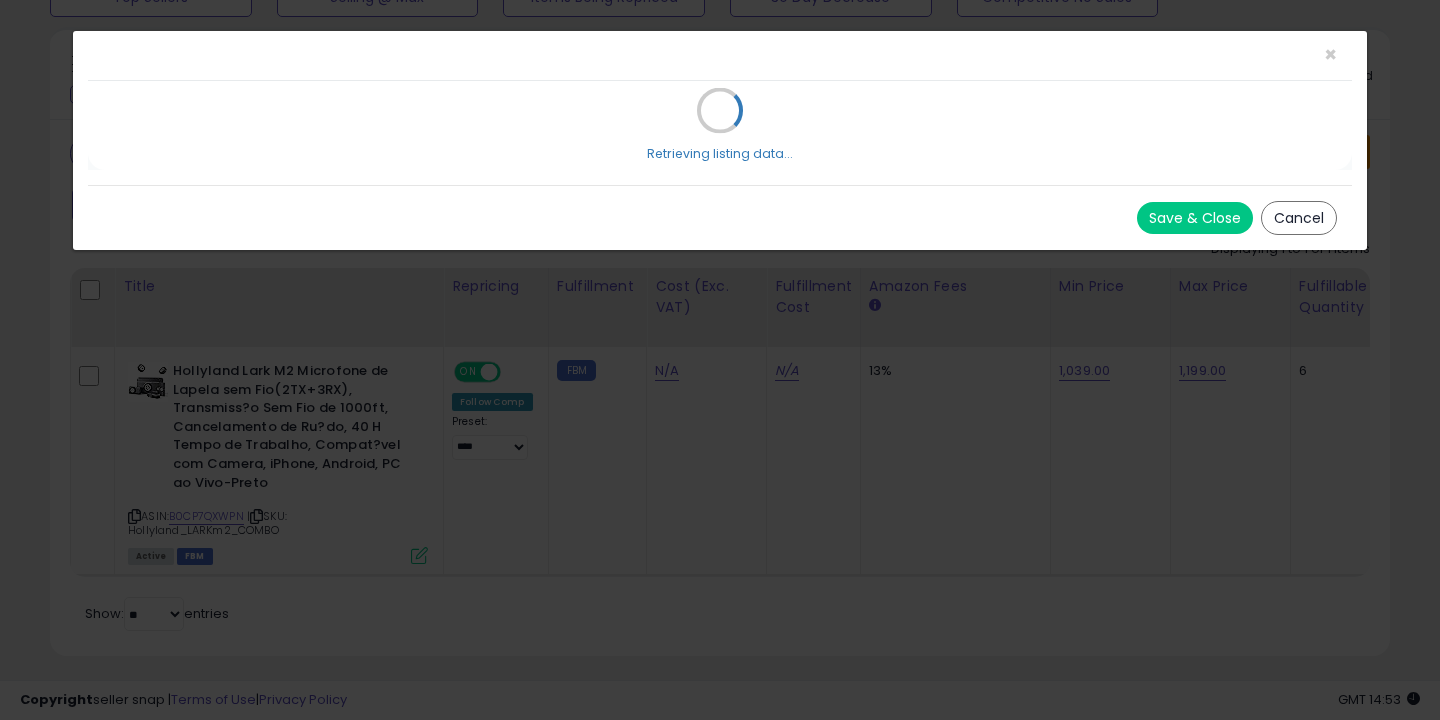 scroll, scrollTop: 0, scrollLeft: 0, axis: both 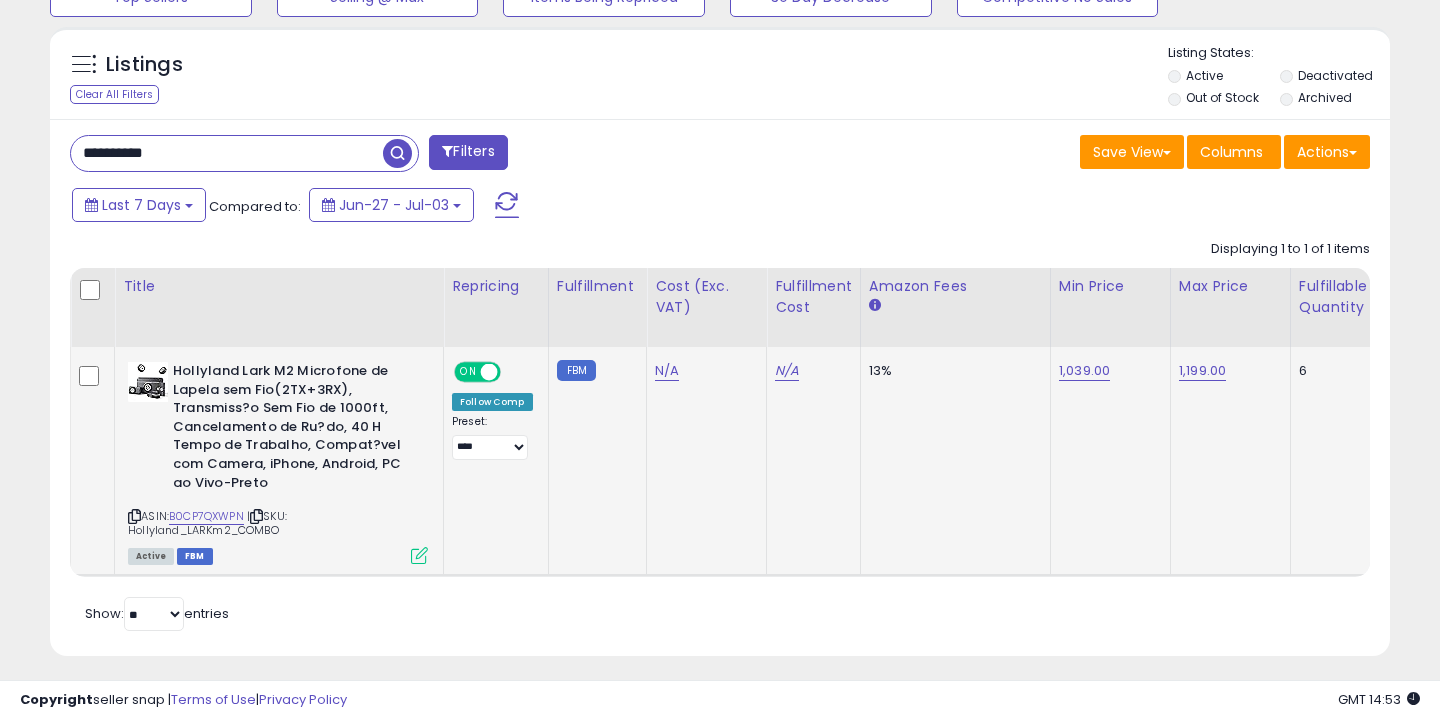 click at bounding box center [419, 555] 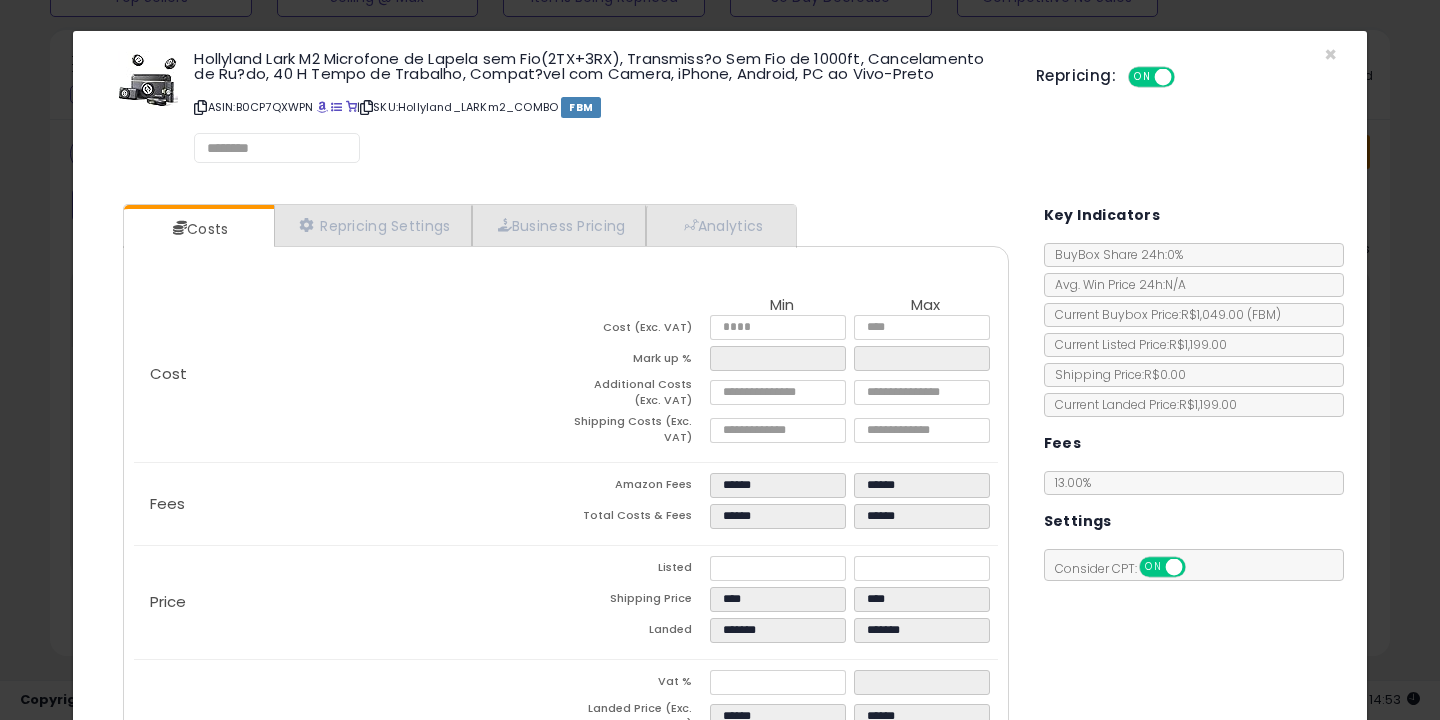 select on "**********" 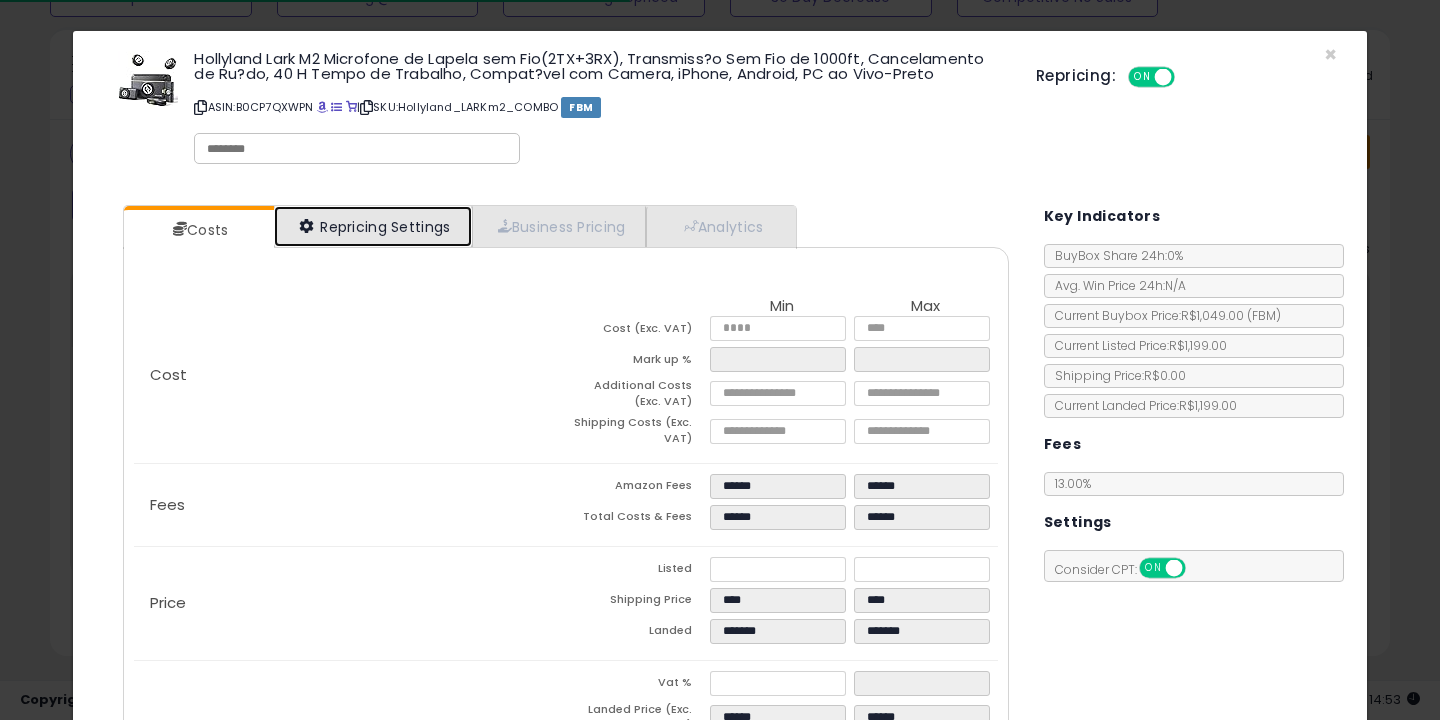 click on "Repricing Settings" at bounding box center [373, 226] 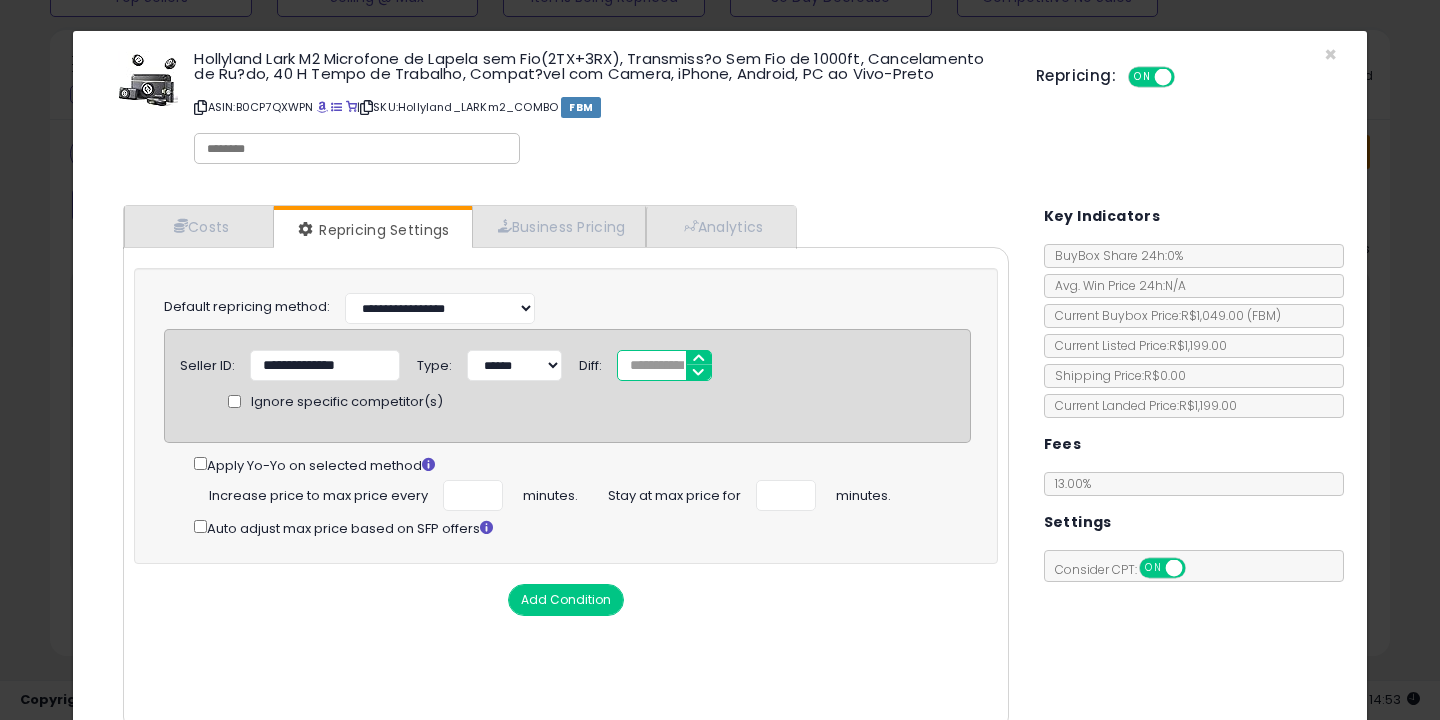 click on "**" at bounding box center [664, 365] 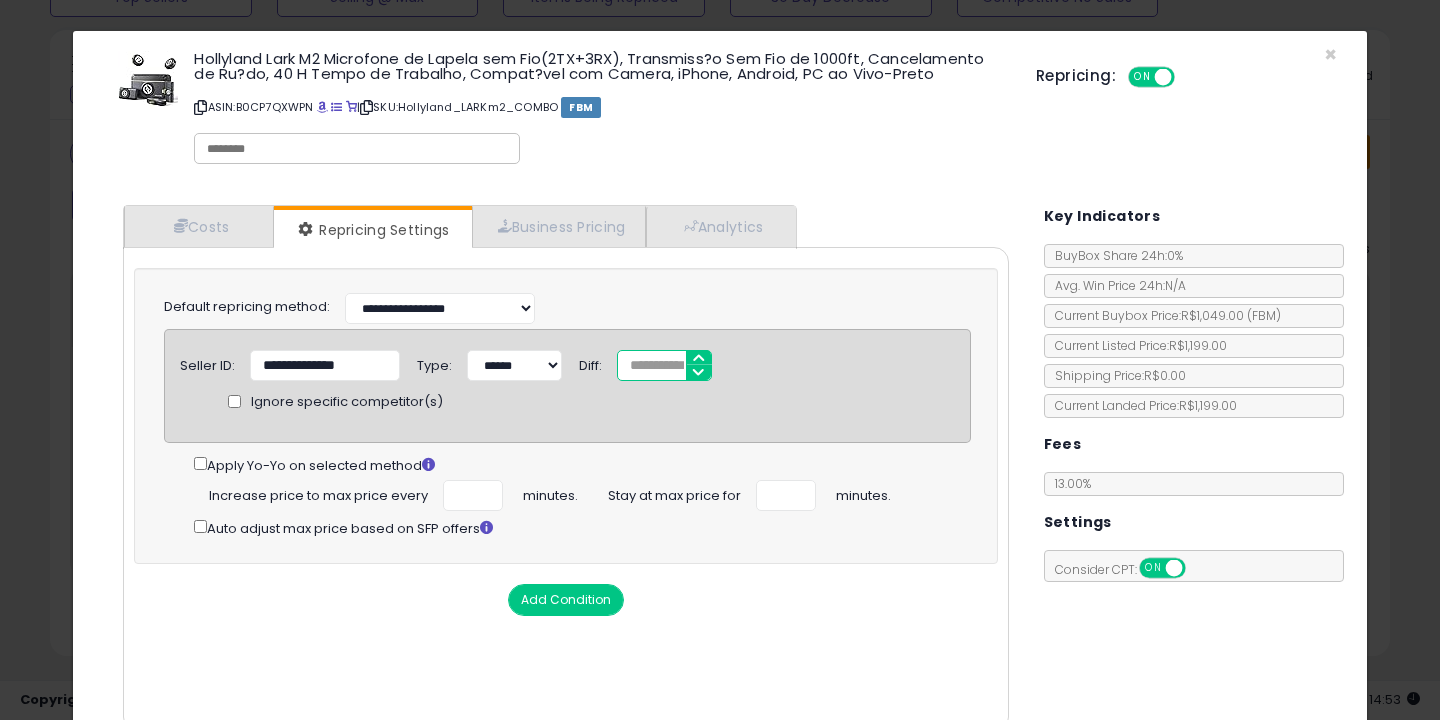 type on "**" 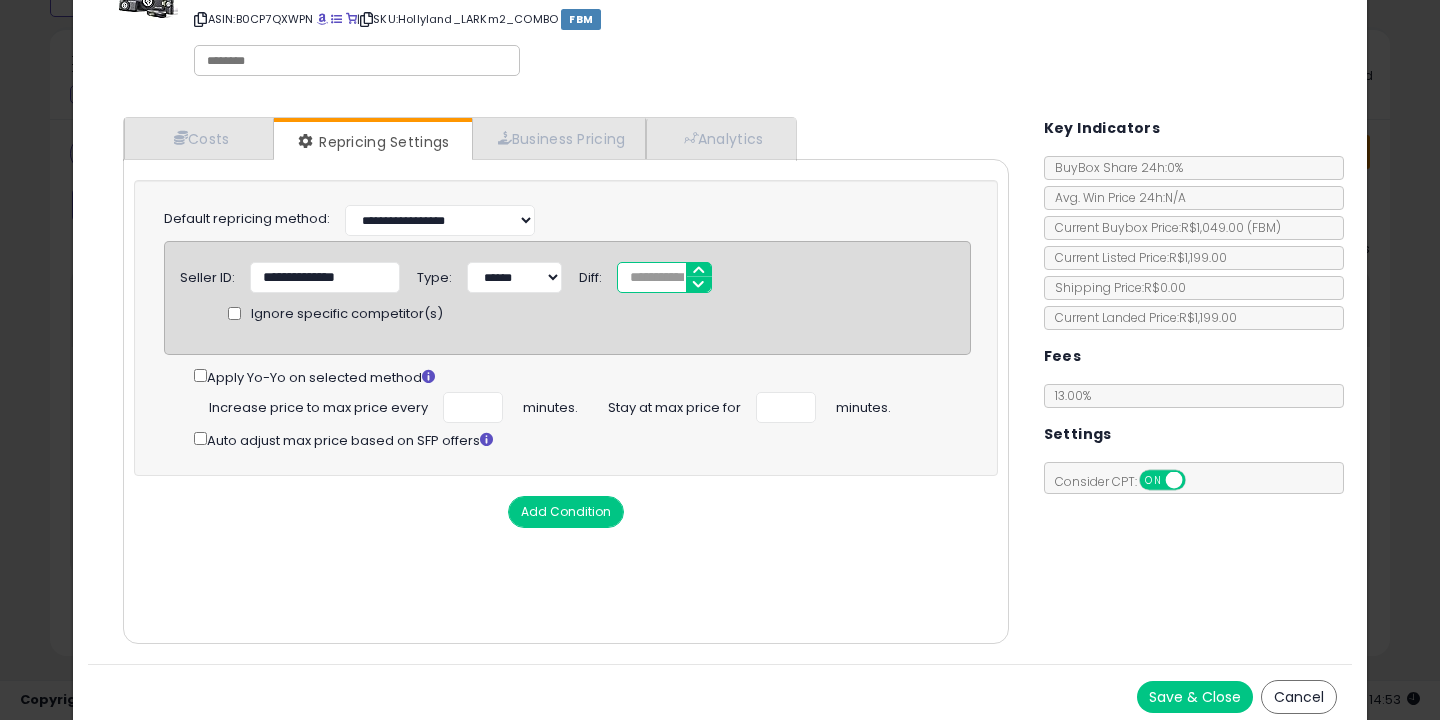 scroll, scrollTop: 96, scrollLeft: 0, axis: vertical 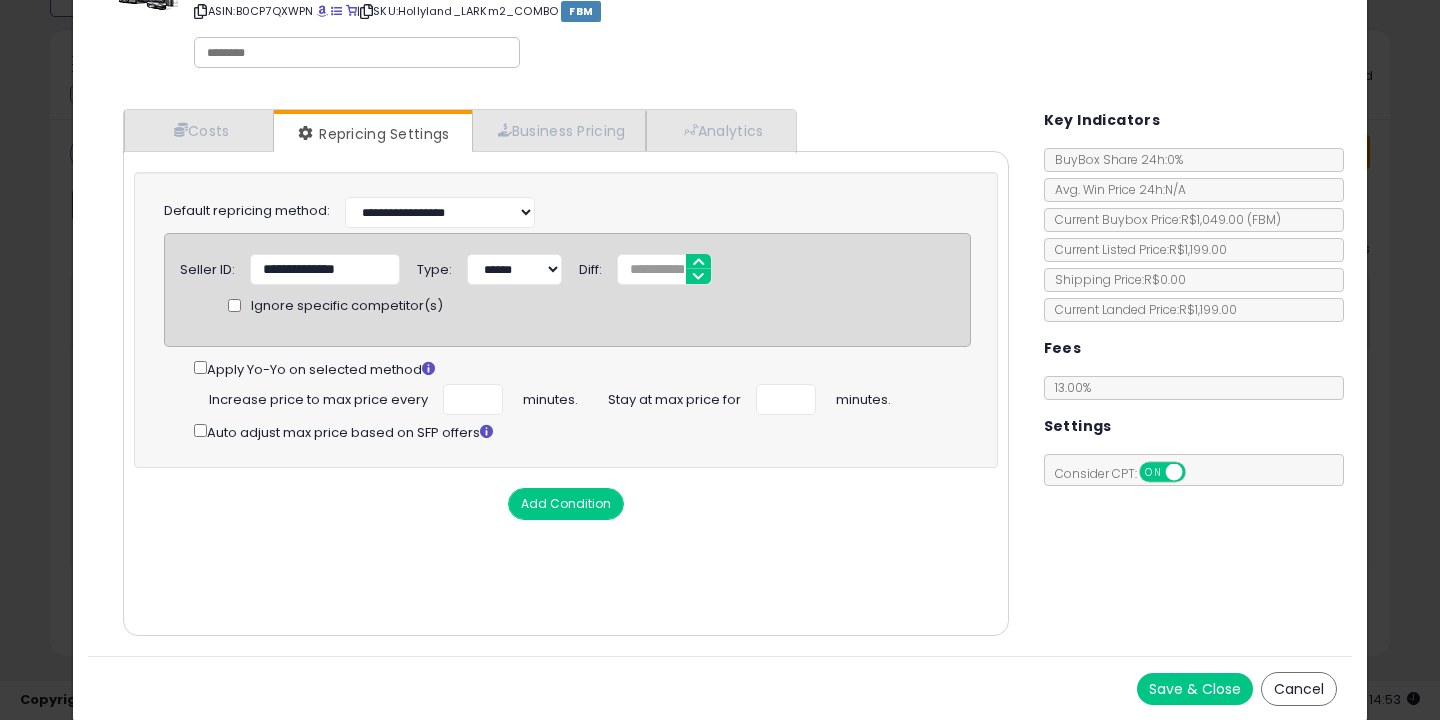 click on "Save & Close" at bounding box center [1195, 689] 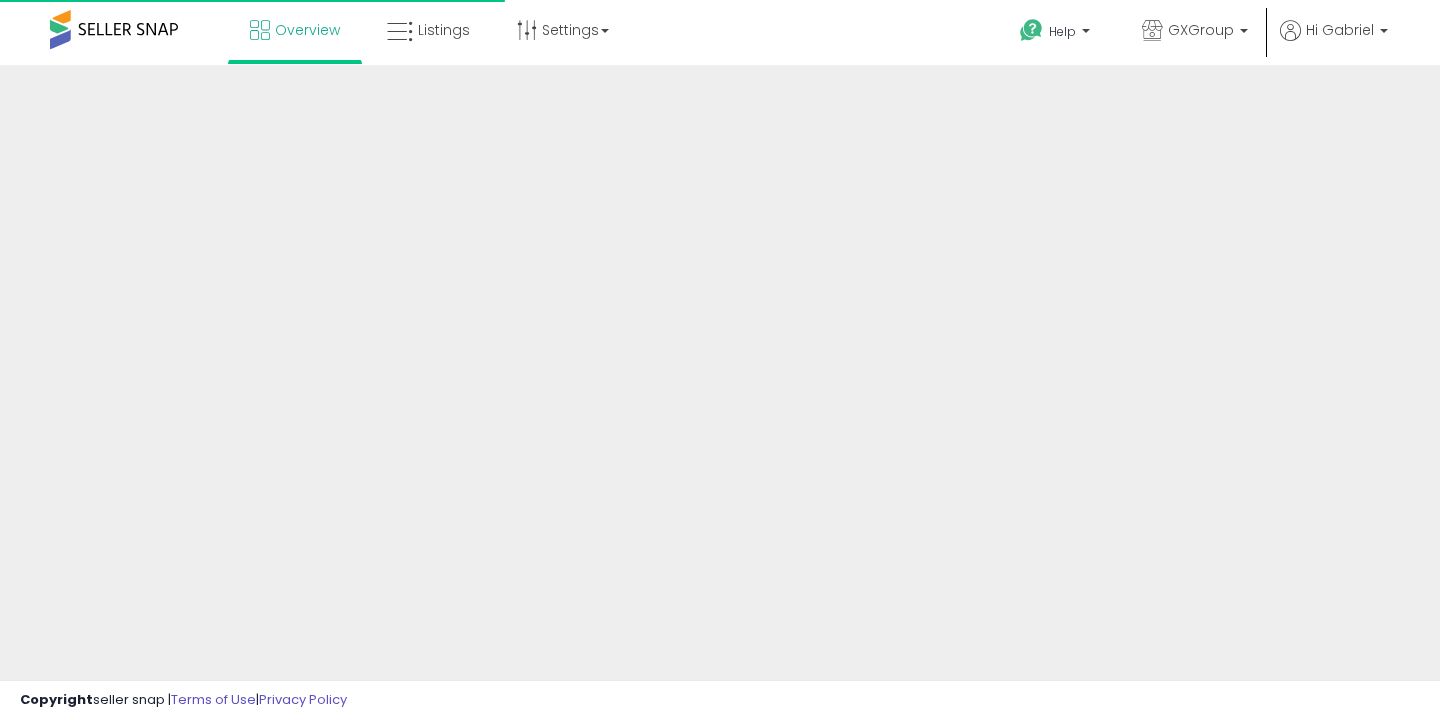 scroll, scrollTop: 0, scrollLeft: 0, axis: both 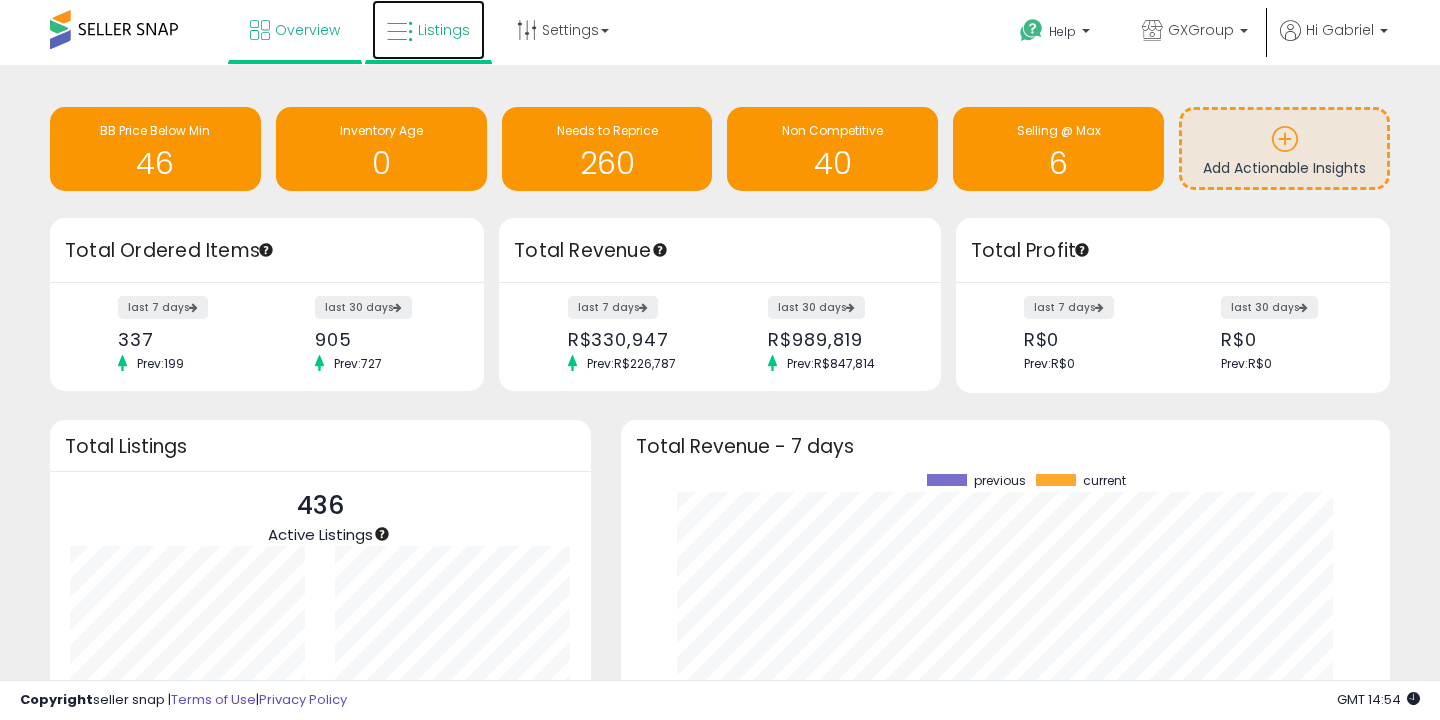 click on "Listings" at bounding box center (444, 30) 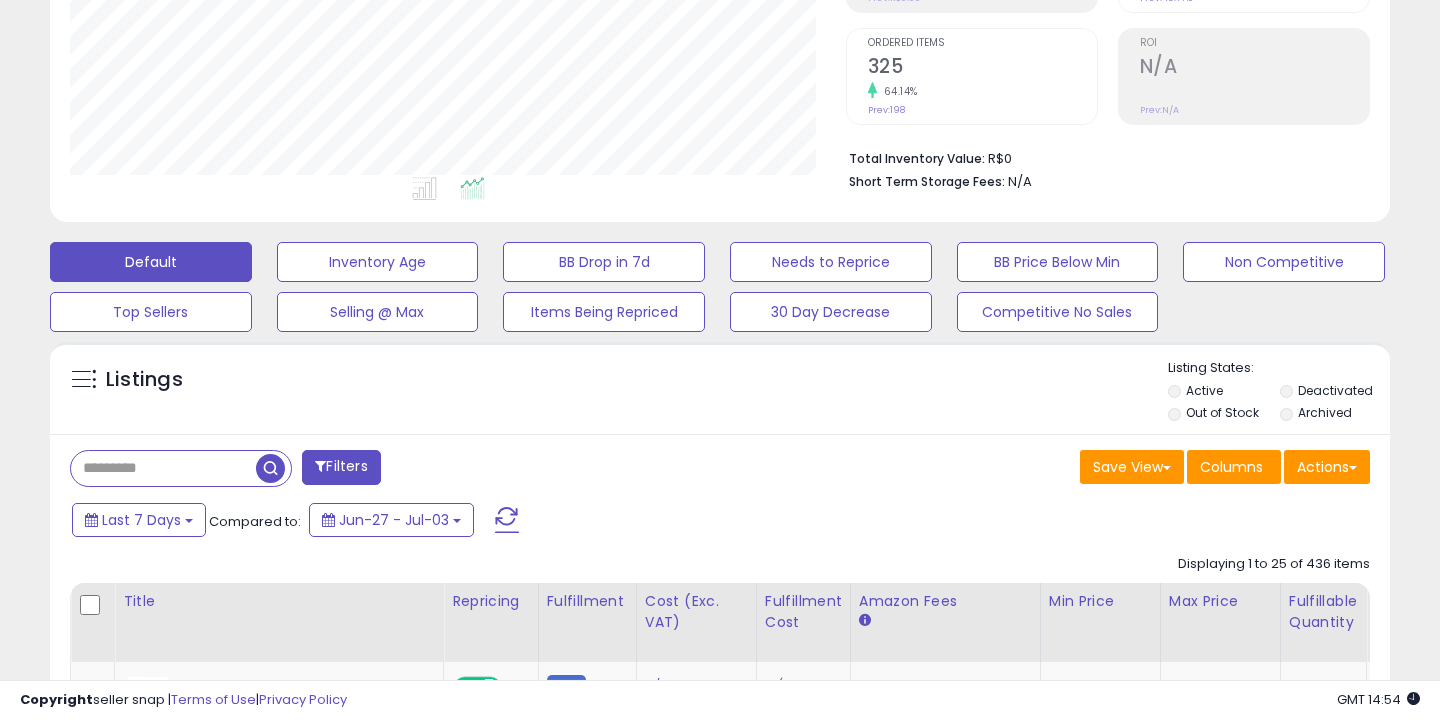 scroll, scrollTop: 436, scrollLeft: 0, axis: vertical 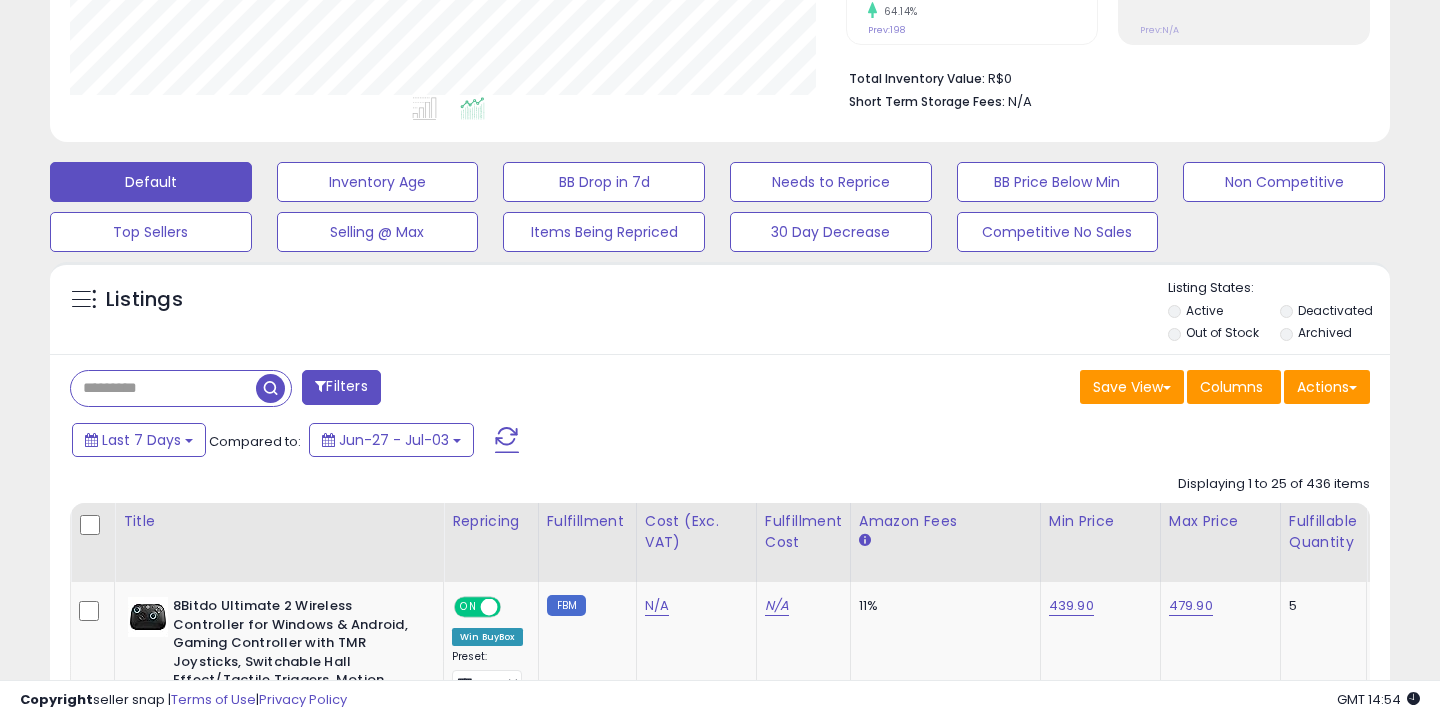 click at bounding box center (163, 388) 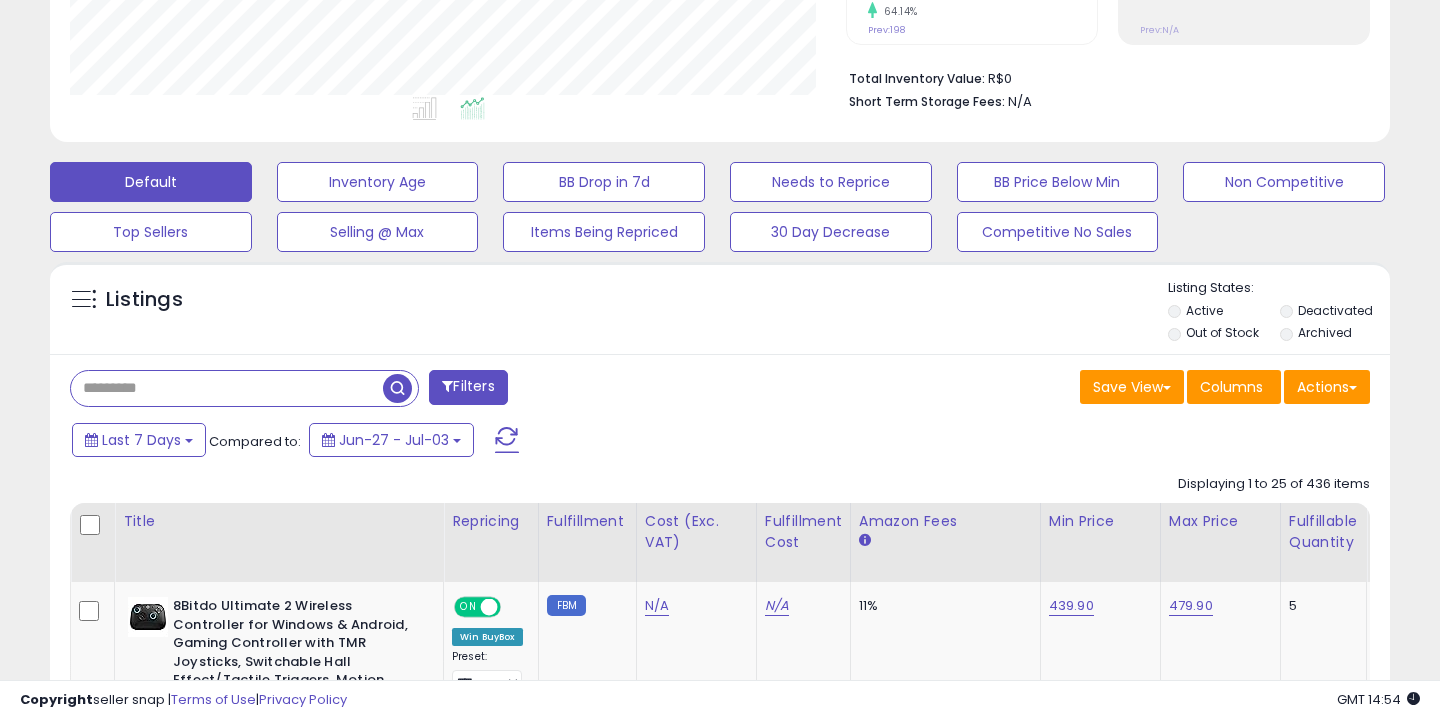 paste on "**********" 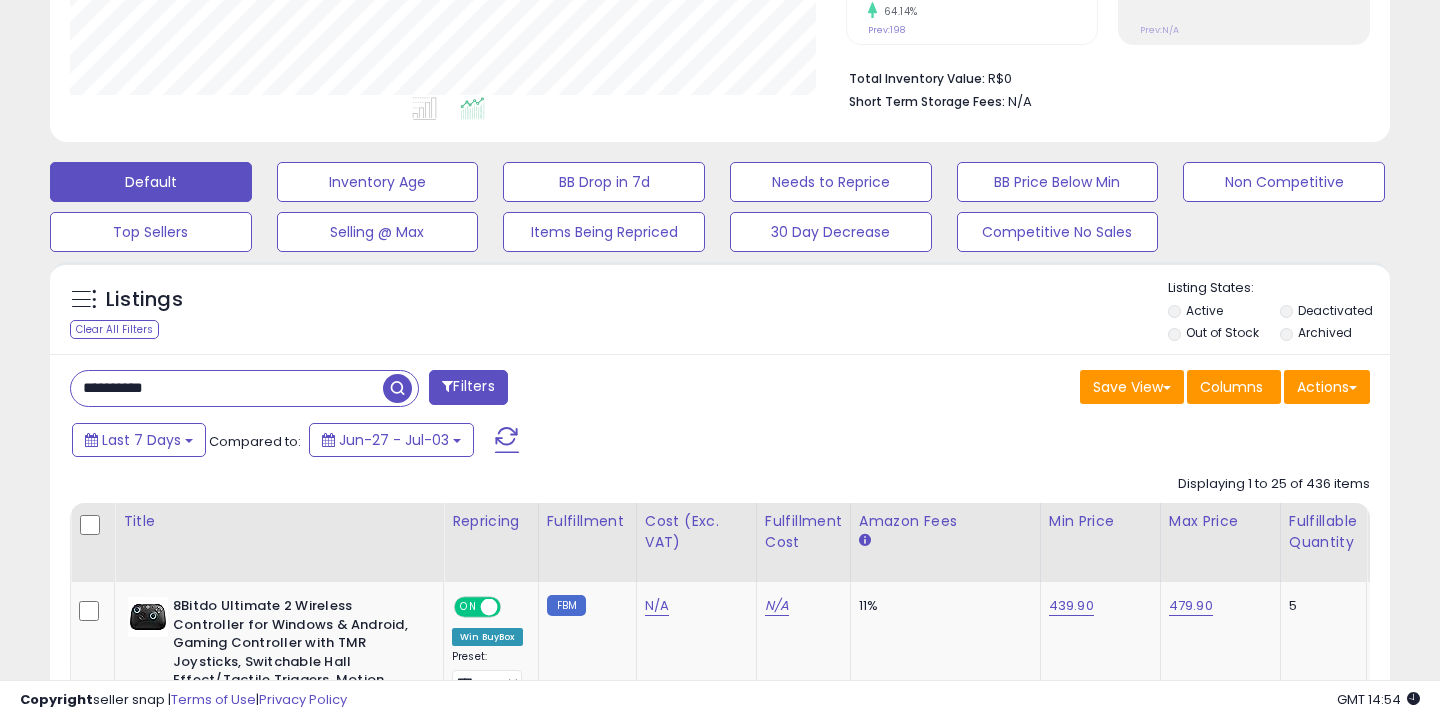 type on "**********" 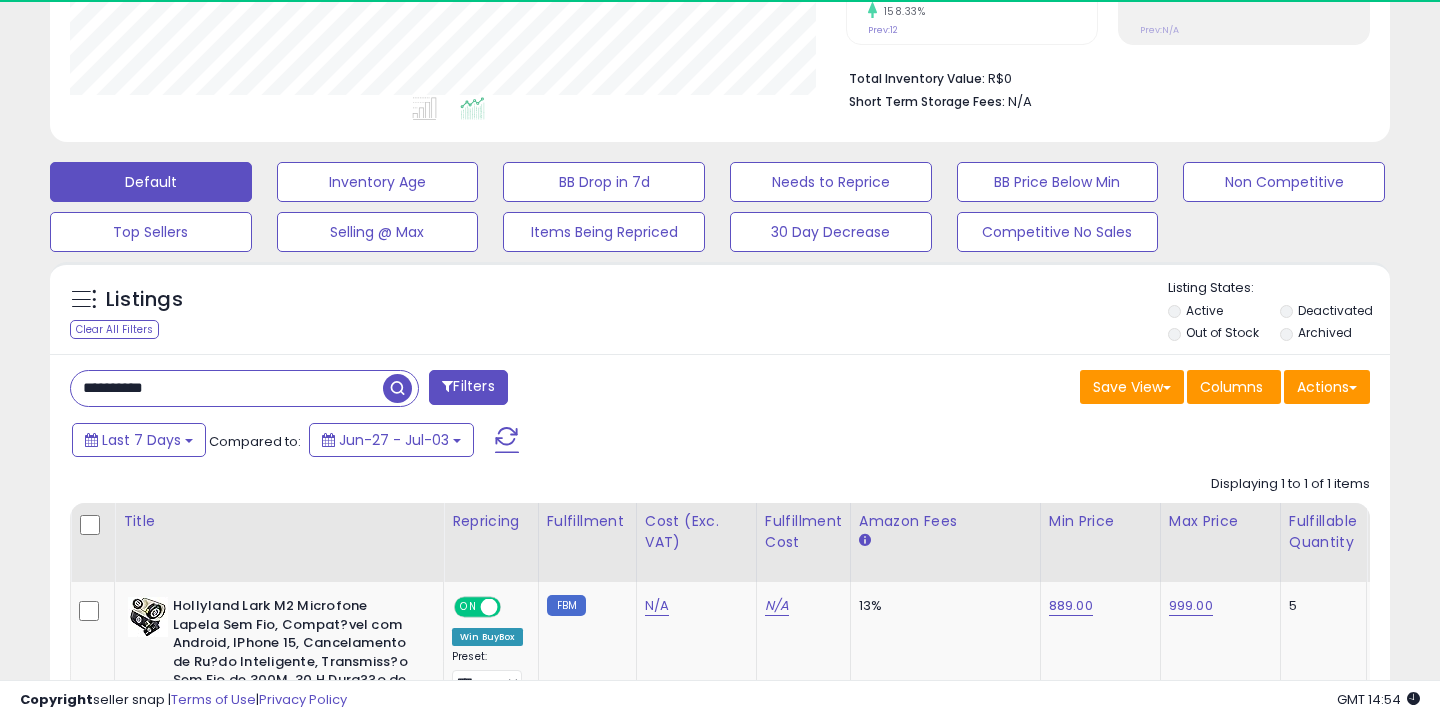 scroll, scrollTop: 537, scrollLeft: 0, axis: vertical 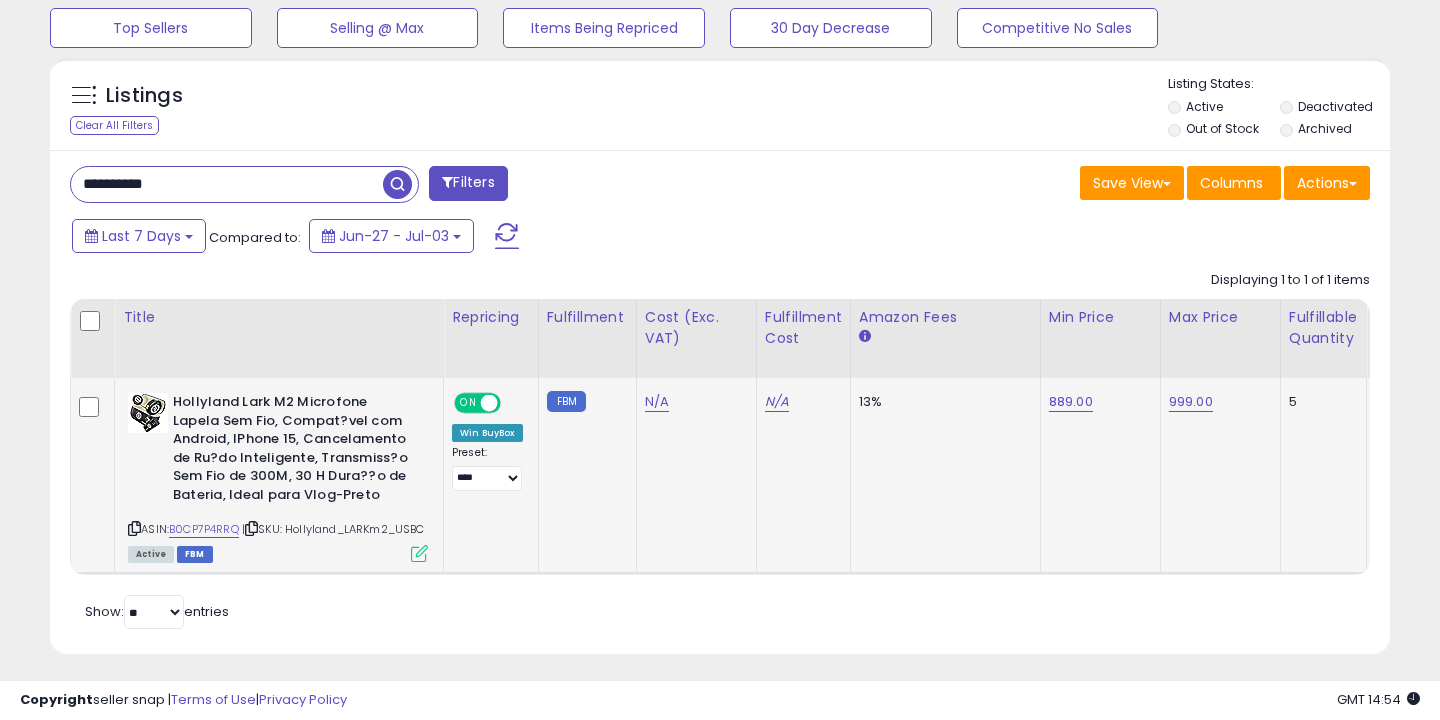 click at bounding box center [419, 553] 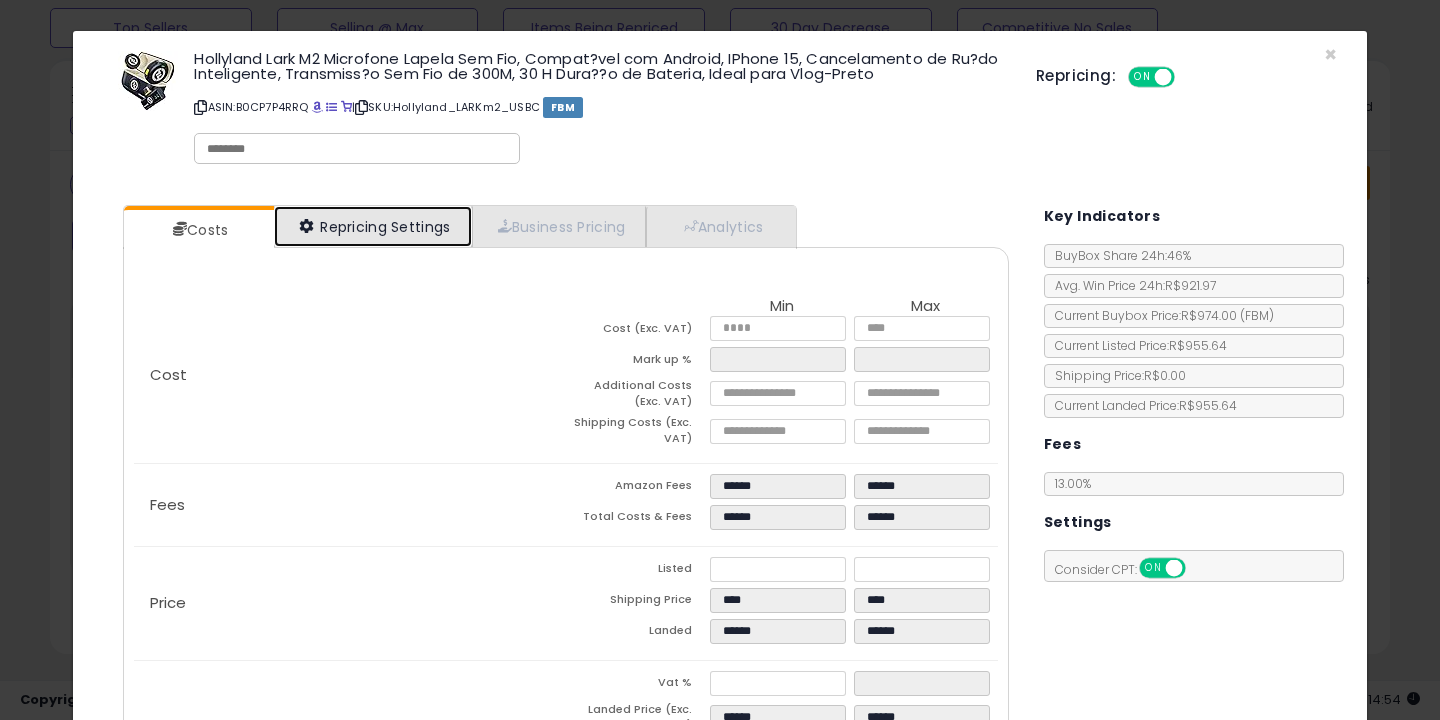 click on "Repricing Settings" at bounding box center [373, 226] 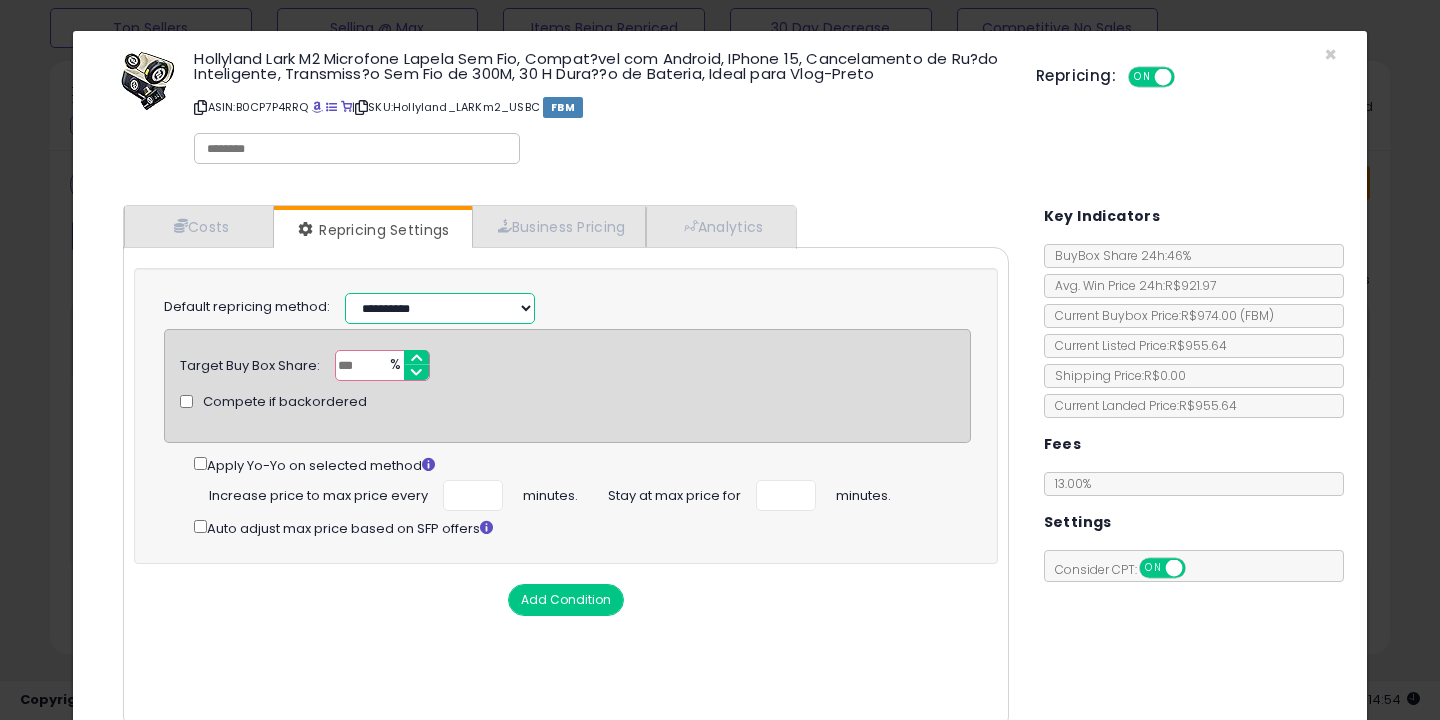 click on "**********" at bounding box center [440, 308] 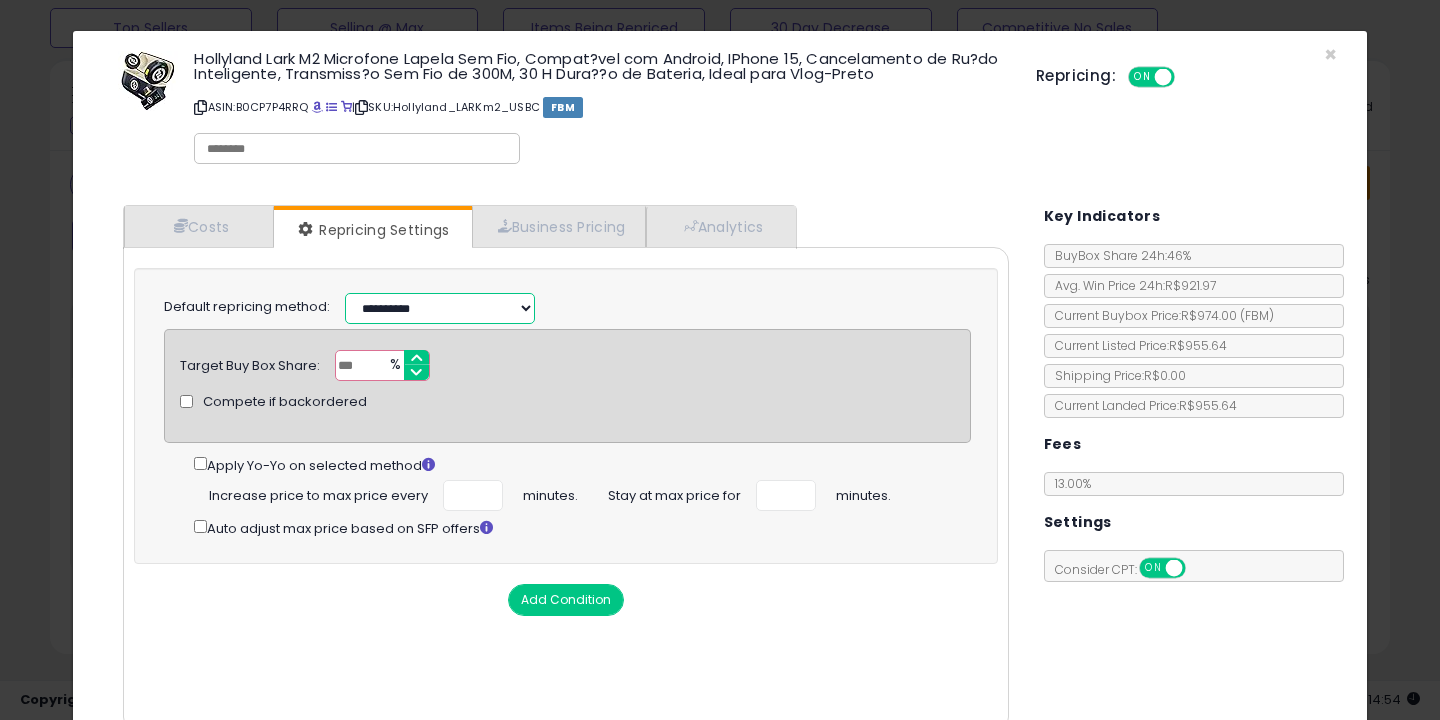select on "**********" 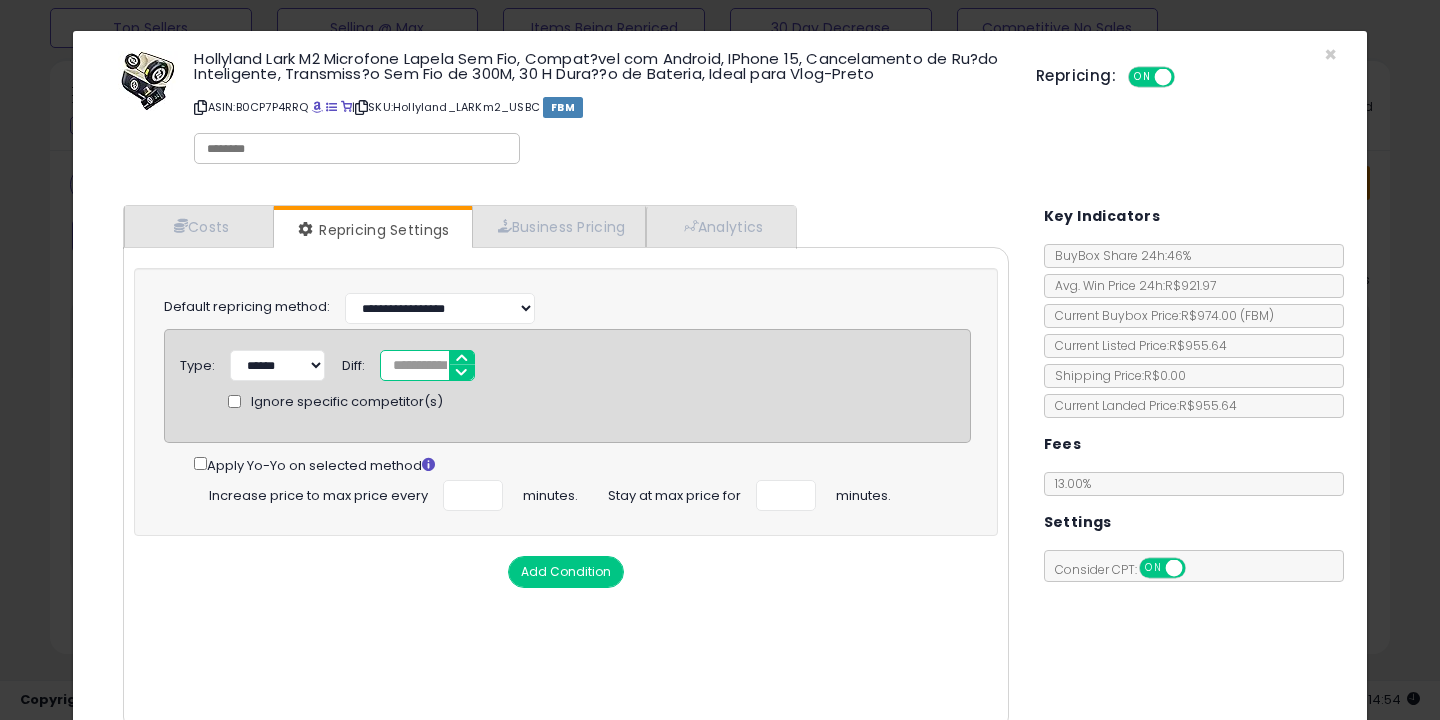 click on "*" at bounding box center [427, 365] 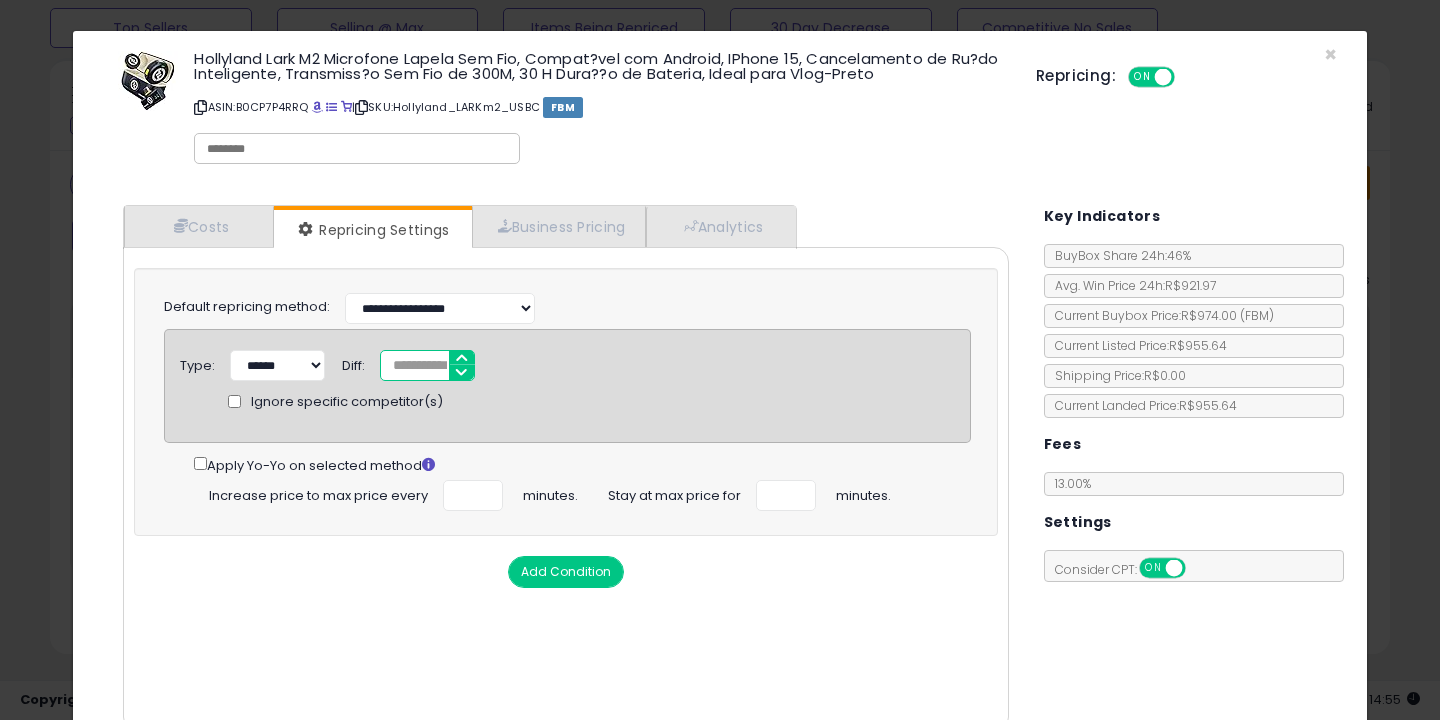 type on "***" 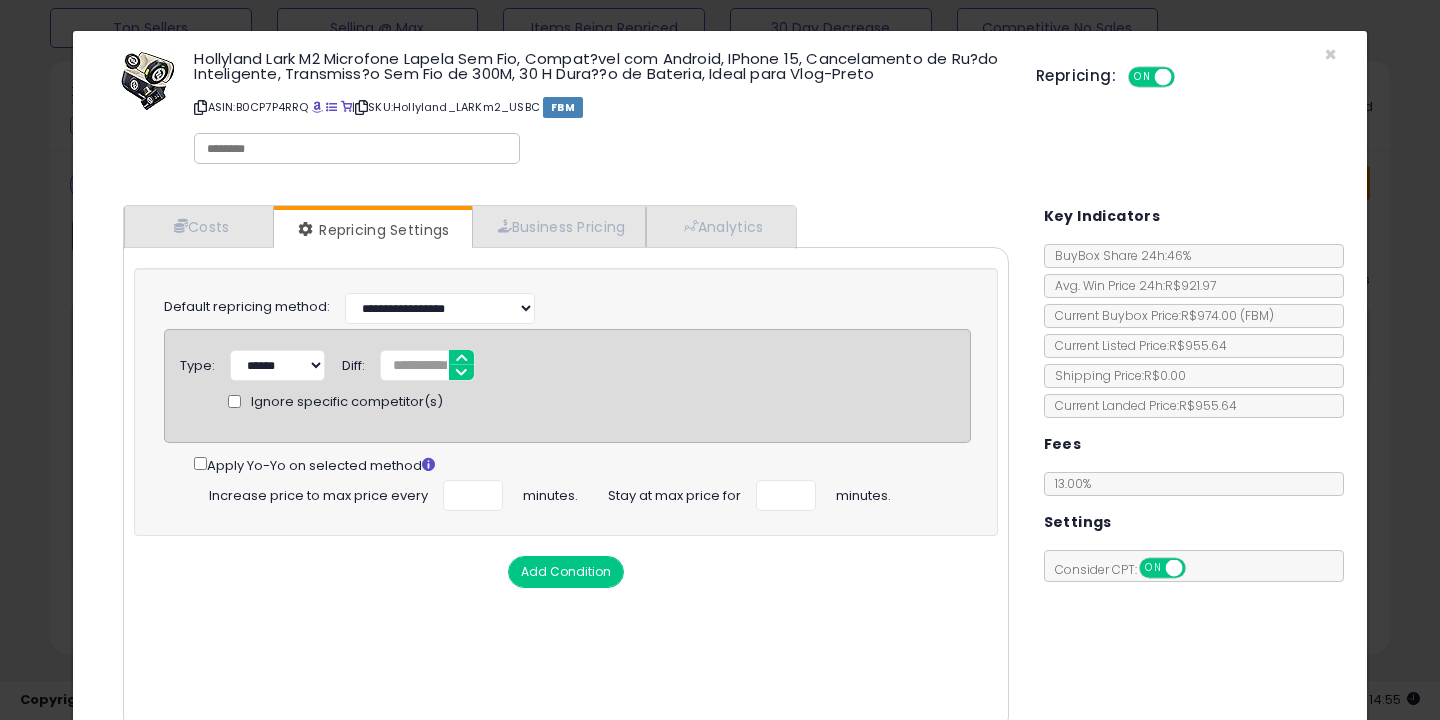 click on "Cost
Min
Max
Cost (Exc. VAT)
Mark up %
Additional Costs (Exc. VAT)
Fees" at bounding box center [566, 489] 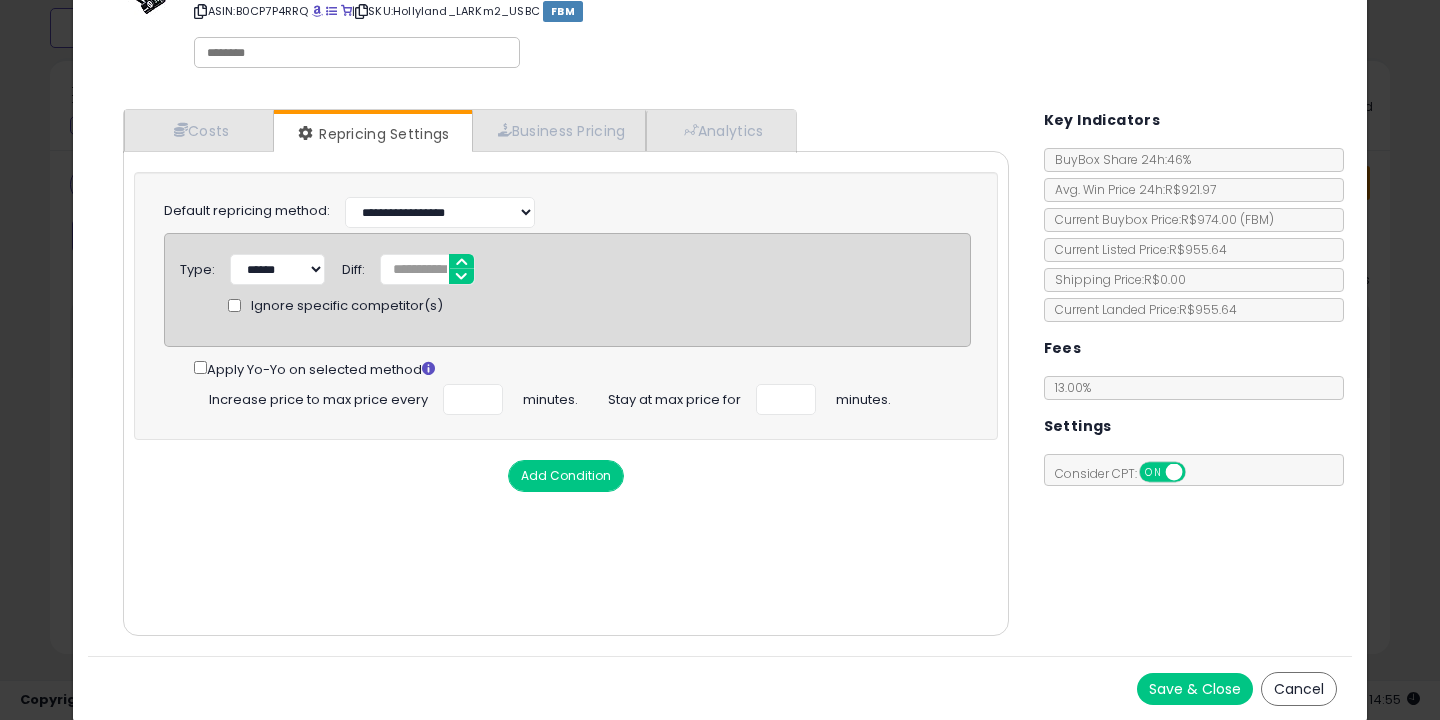click on "Save & Close" at bounding box center (1195, 689) 